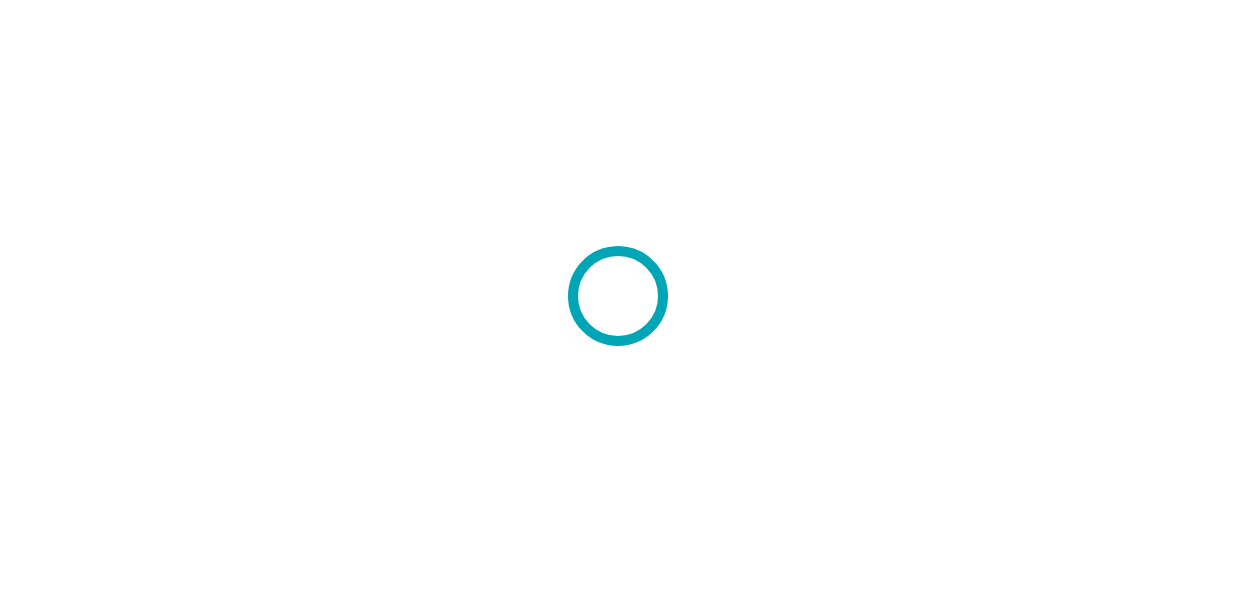 scroll, scrollTop: 0, scrollLeft: 0, axis: both 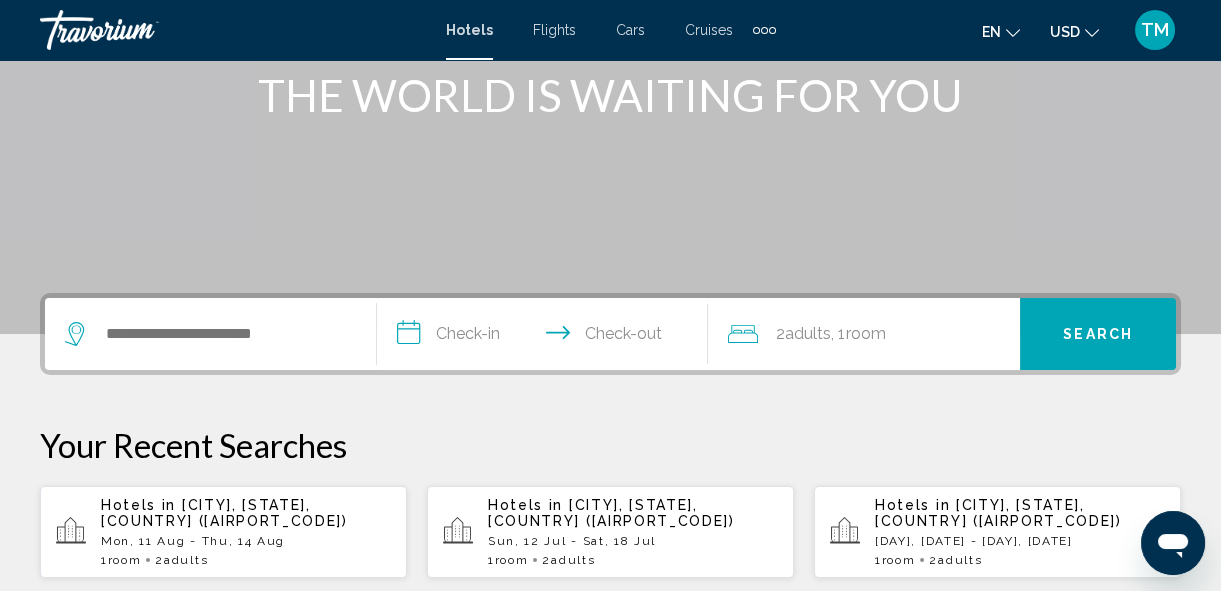 click on "Biloxi, MS, United States (BIX)" at bounding box center [224, 513] 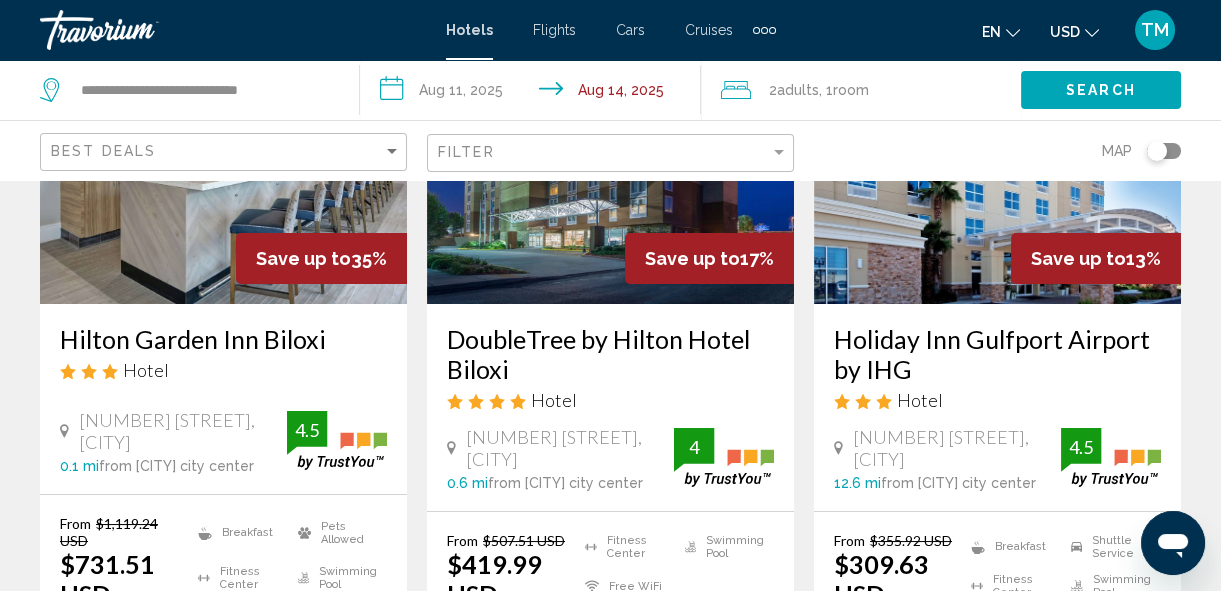 scroll, scrollTop: 0, scrollLeft: 0, axis: both 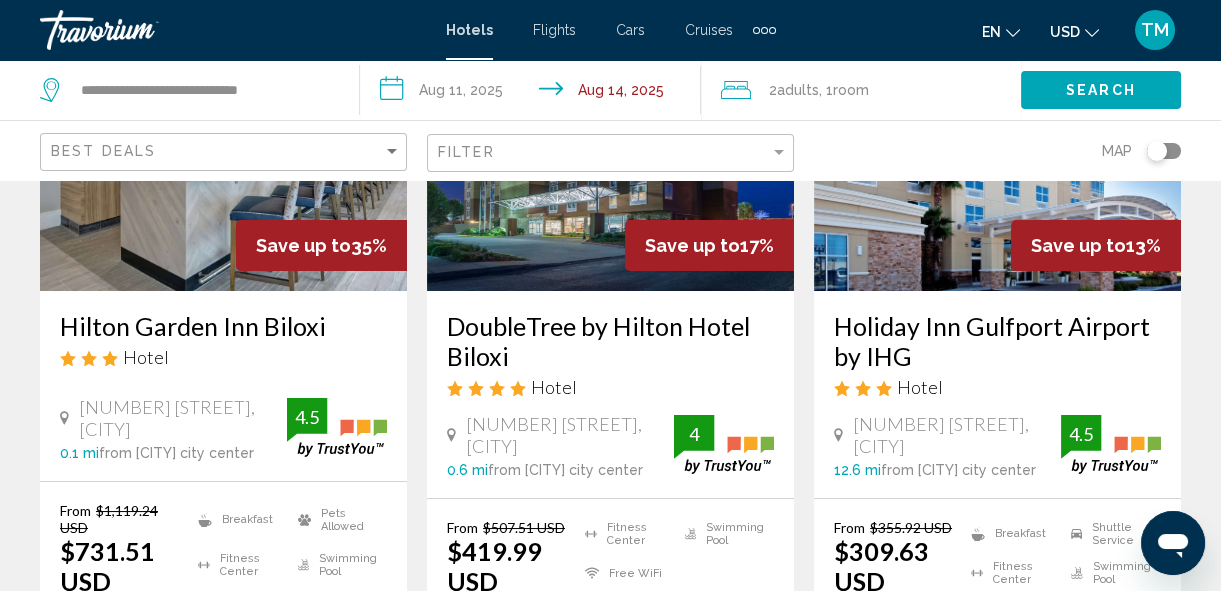 click on "**********" at bounding box center (534, 93) 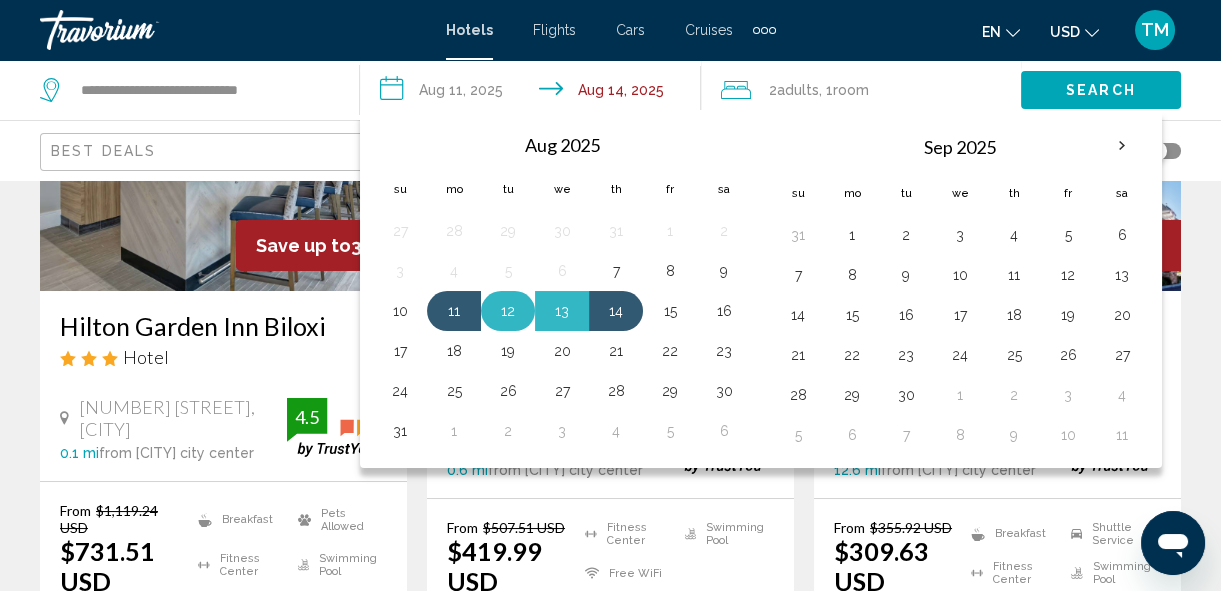 click on "12" at bounding box center [508, 311] 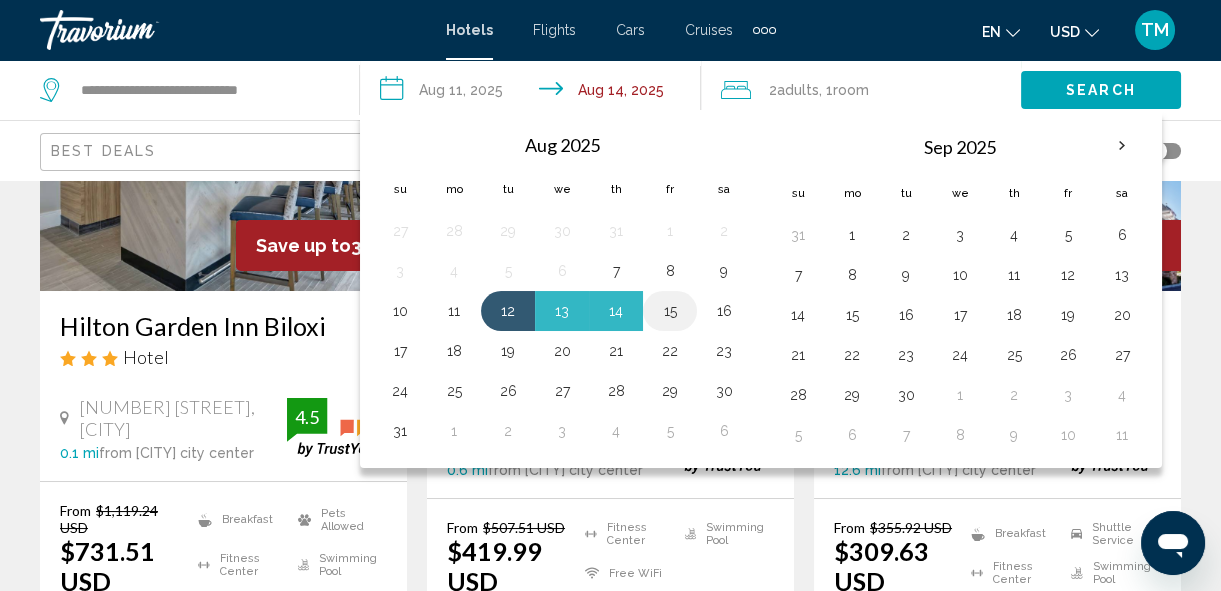 click on "15" at bounding box center [670, 311] 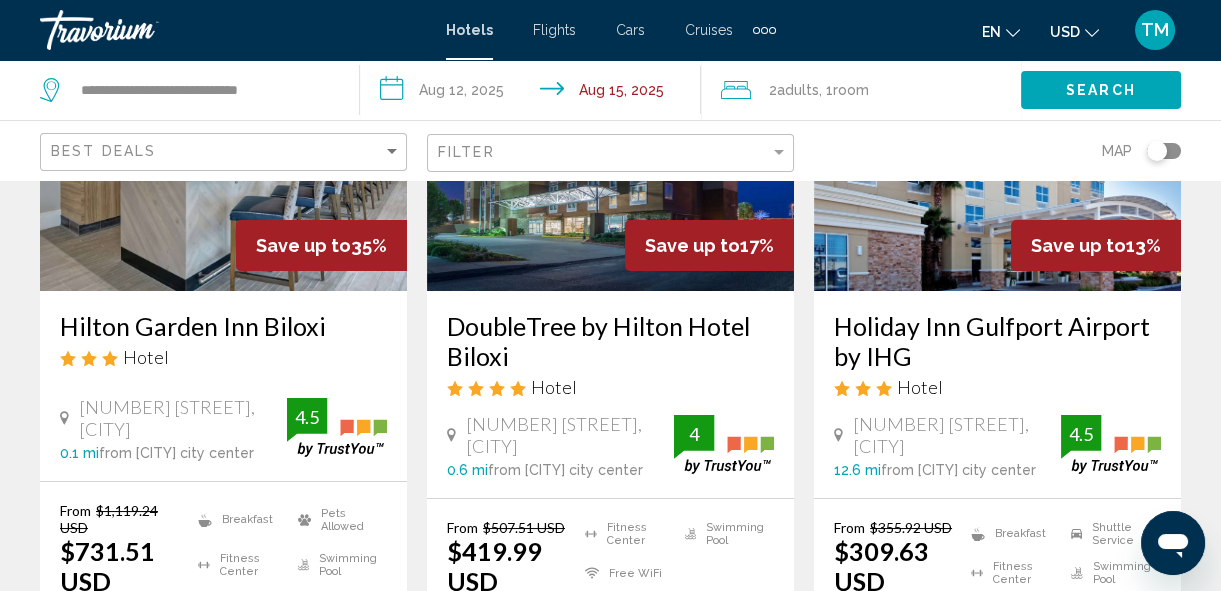 type on "**********" 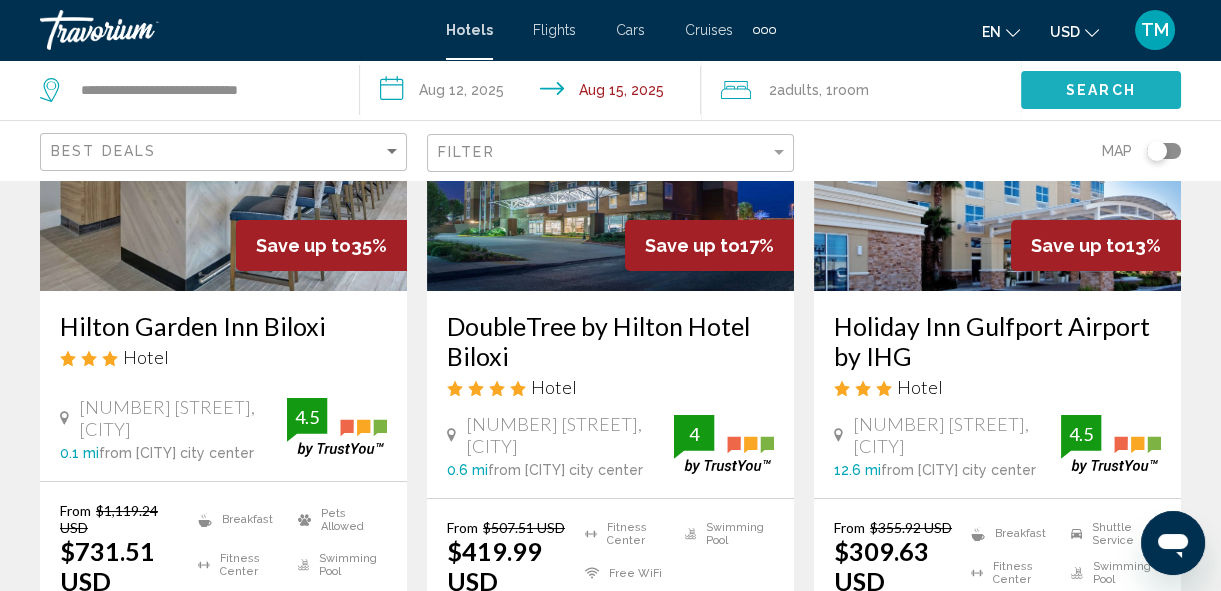click on "Search" 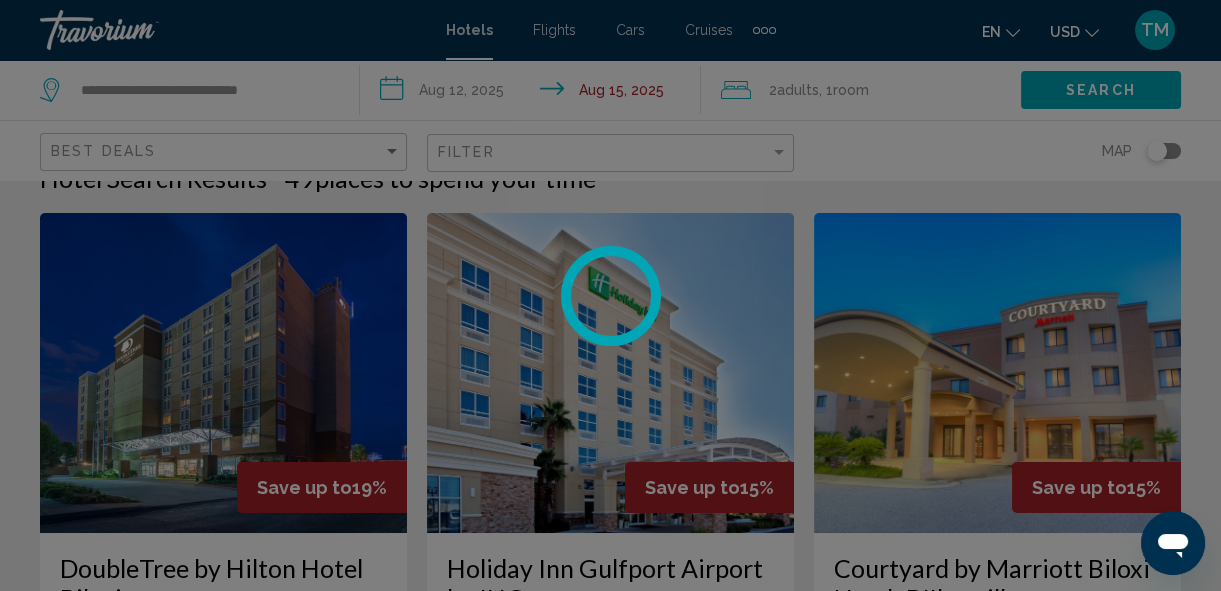 scroll, scrollTop: 279, scrollLeft: 0, axis: vertical 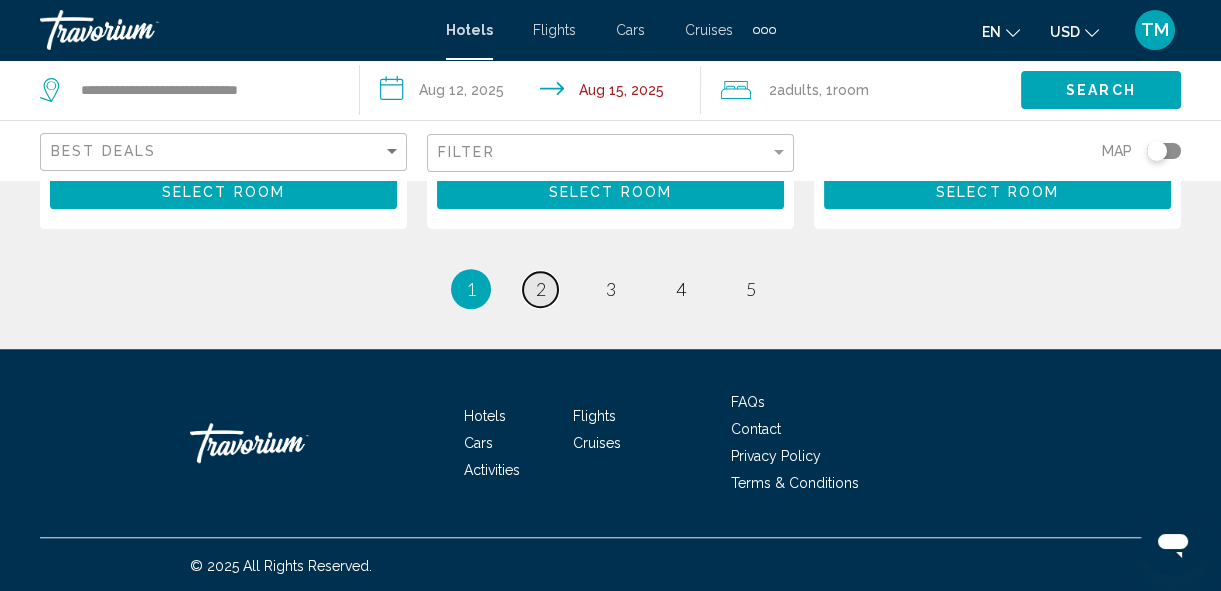 click on "page  2" at bounding box center [540, 289] 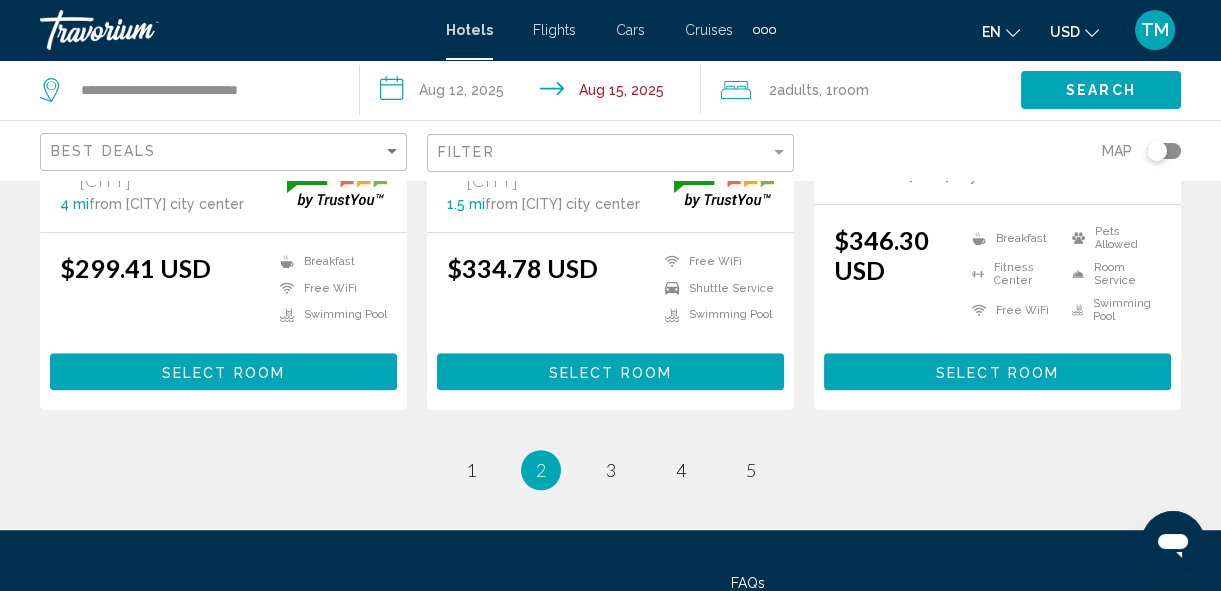 scroll, scrollTop: 2858, scrollLeft: 0, axis: vertical 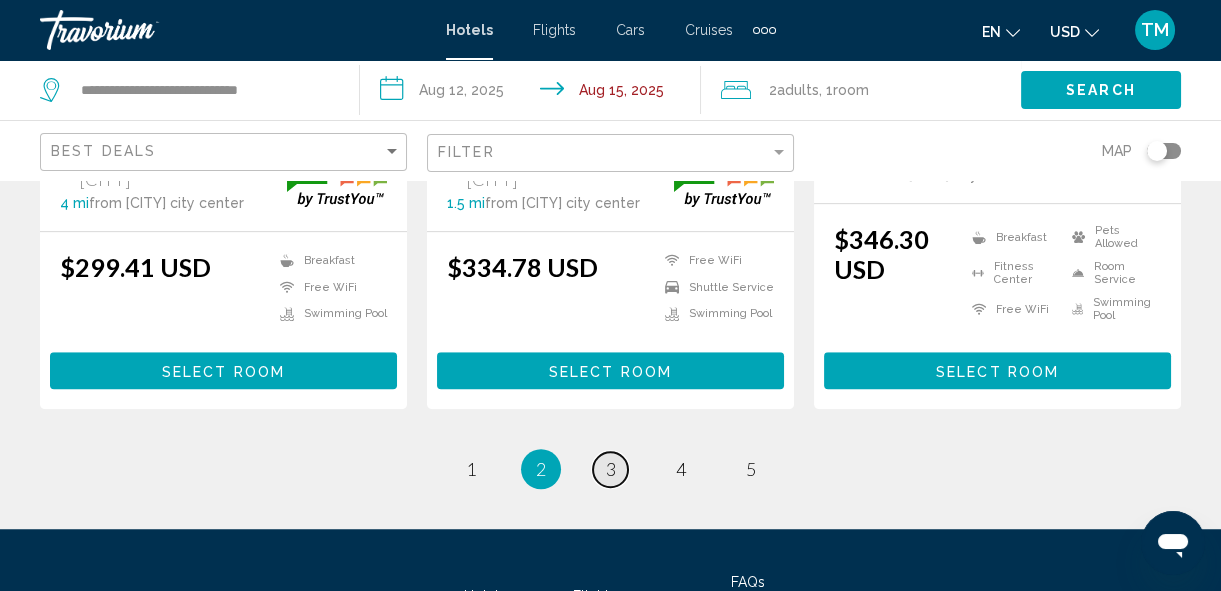 click on "3" at bounding box center [611, 469] 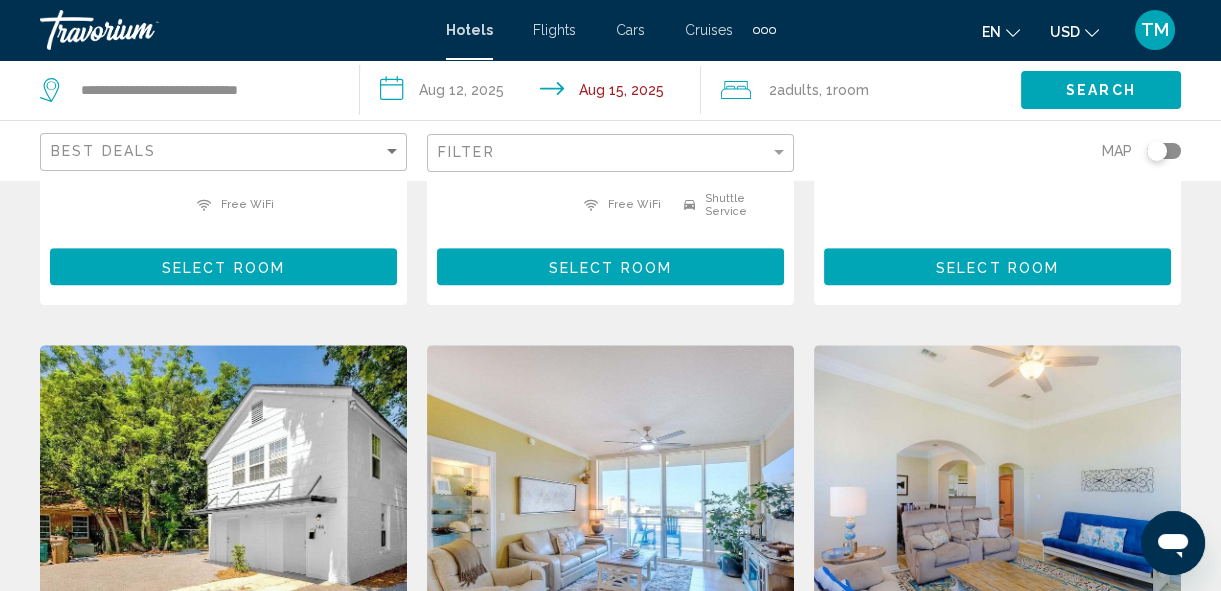 scroll, scrollTop: 2698, scrollLeft: 0, axis: vertical 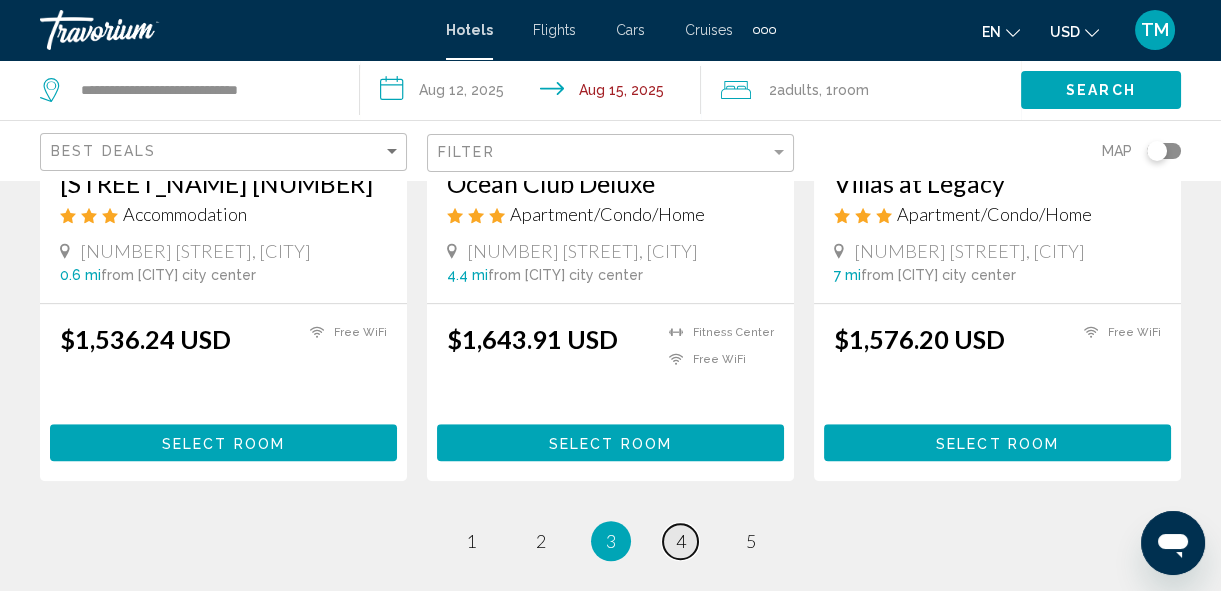 click on "4" at bounding box center (681, 541) 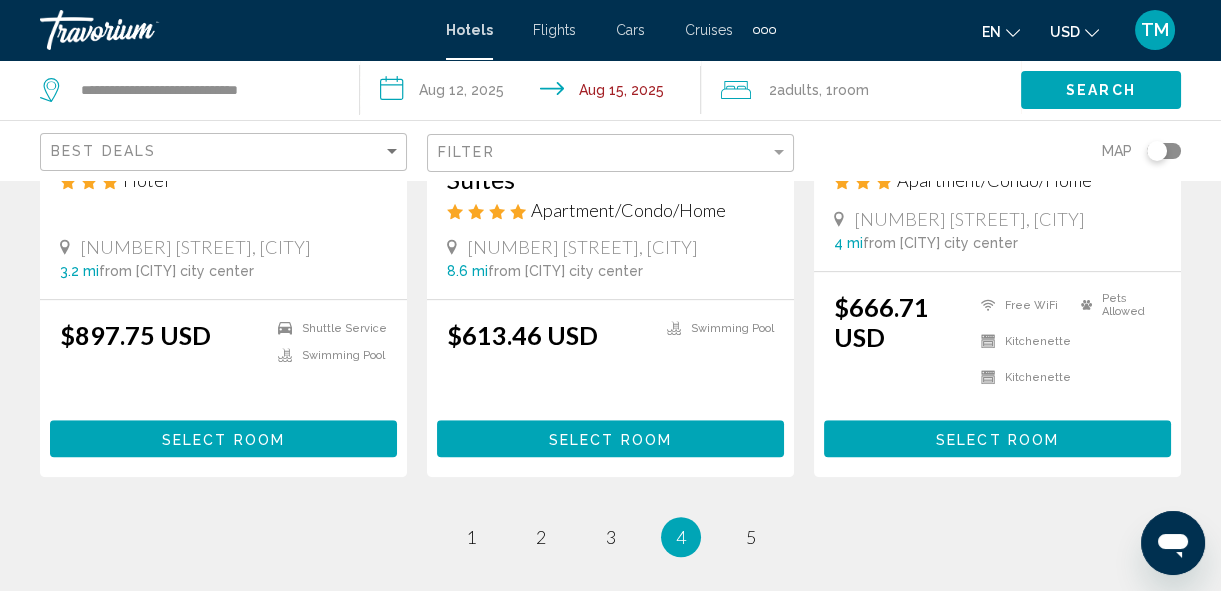 scroll, scrollTop: 2773, scrollLeft: 0, axis: vertical 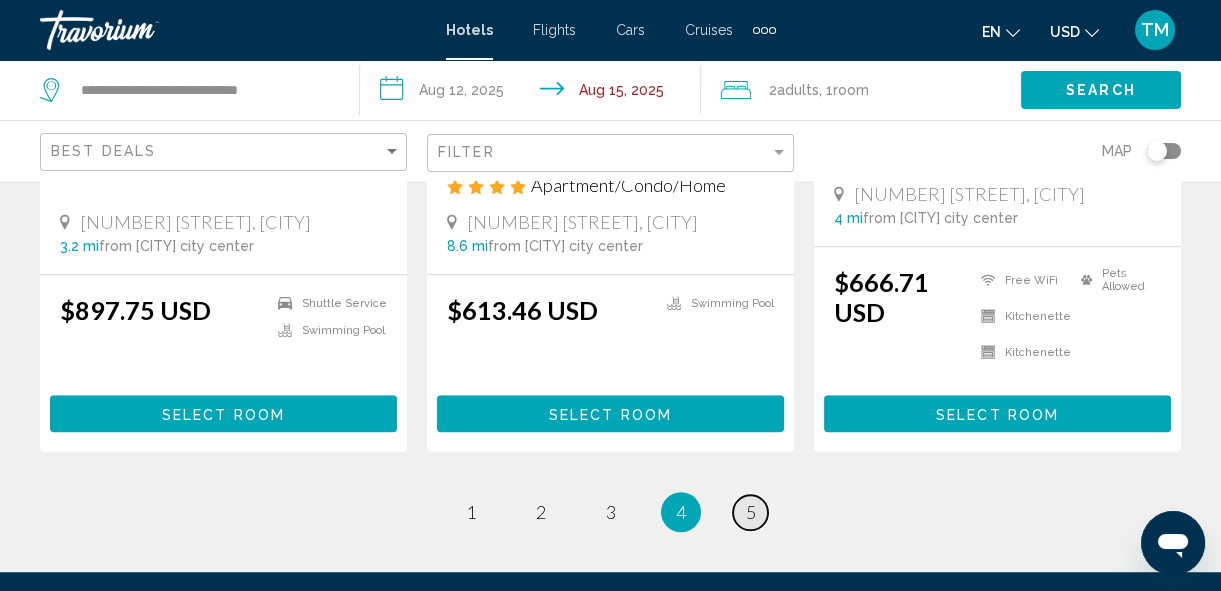 click on "5" at bounding box center [751, 512] 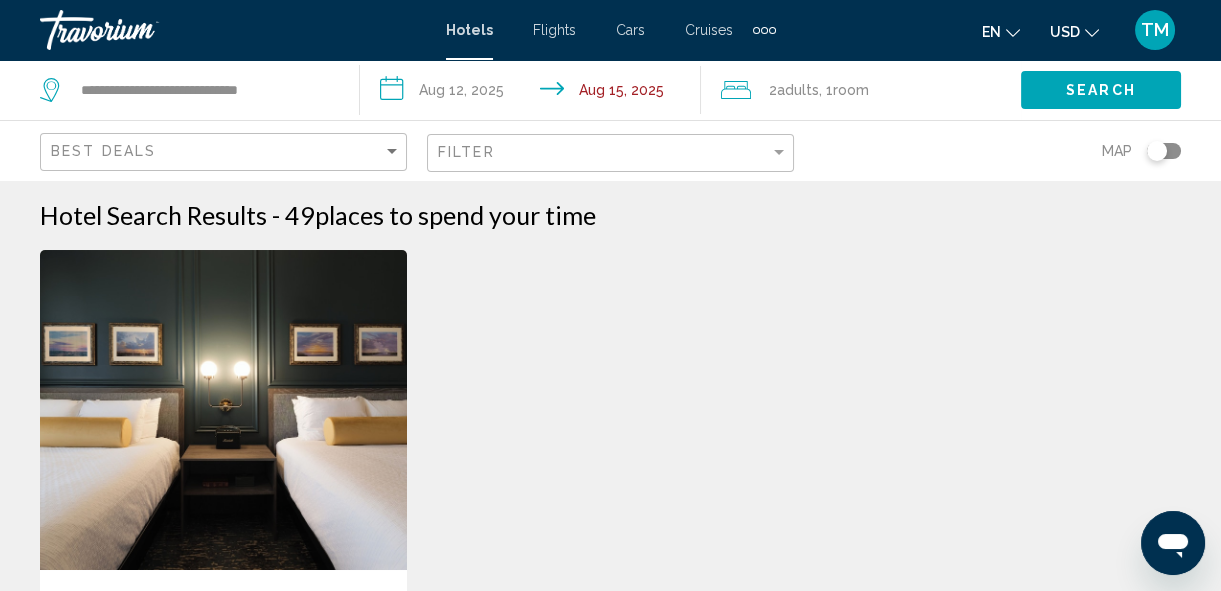 scroll, scrollTop: 516, scrollLeft: 0, axis: vertical 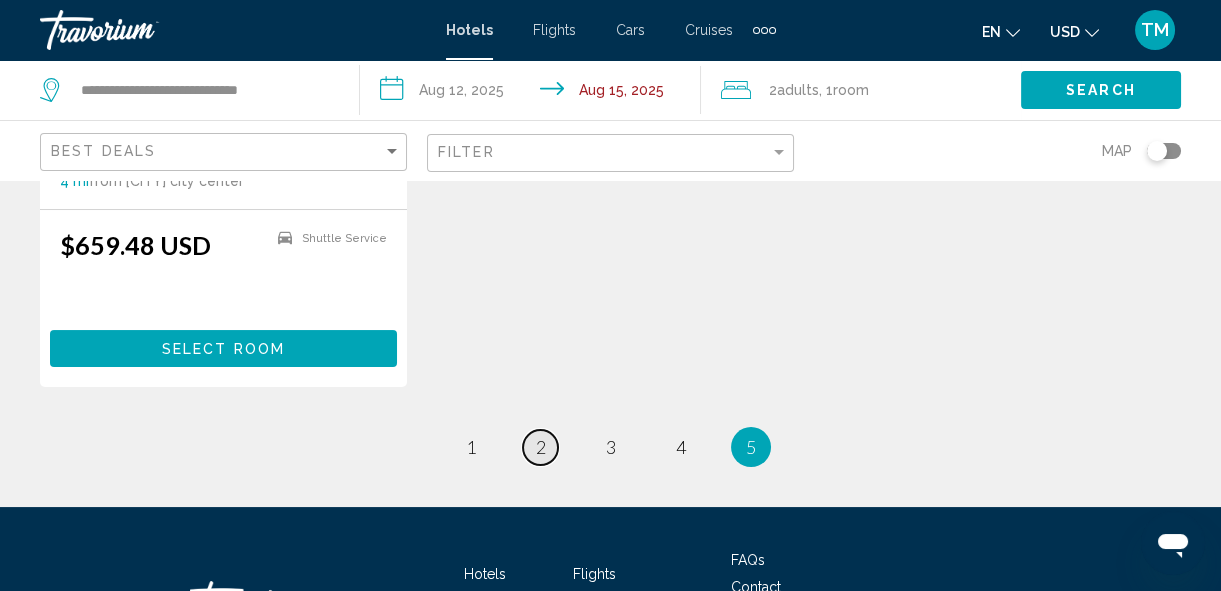 click on "page  2" at bounding box center [540, 447] 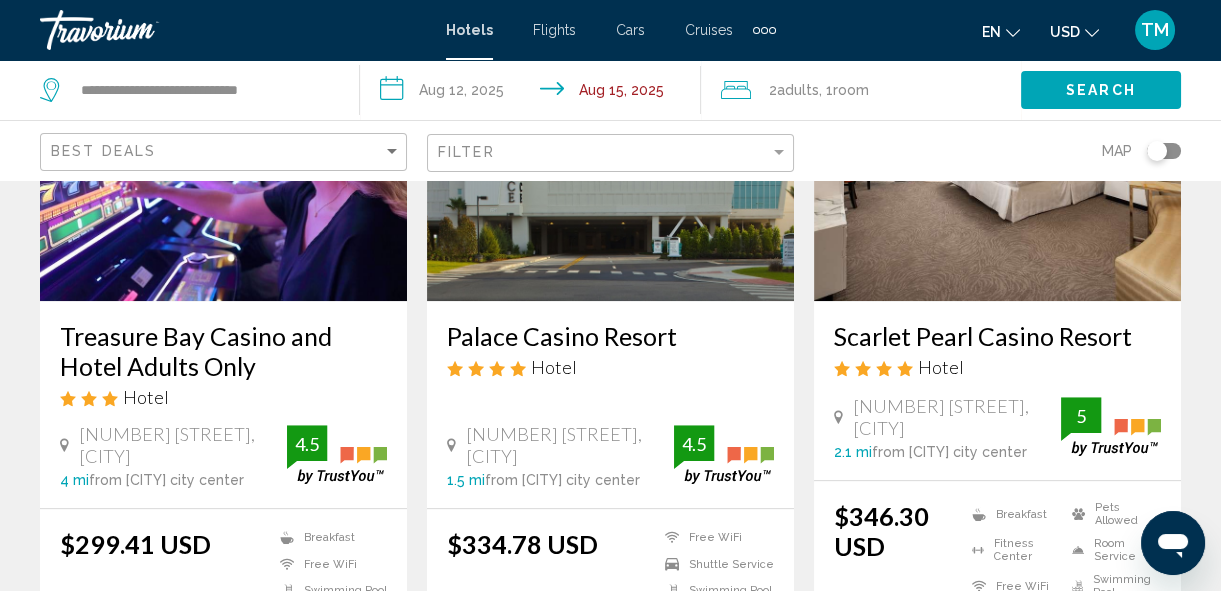 scroll, scrollTop: 3036, scrollLeft: 0, axis: vertical 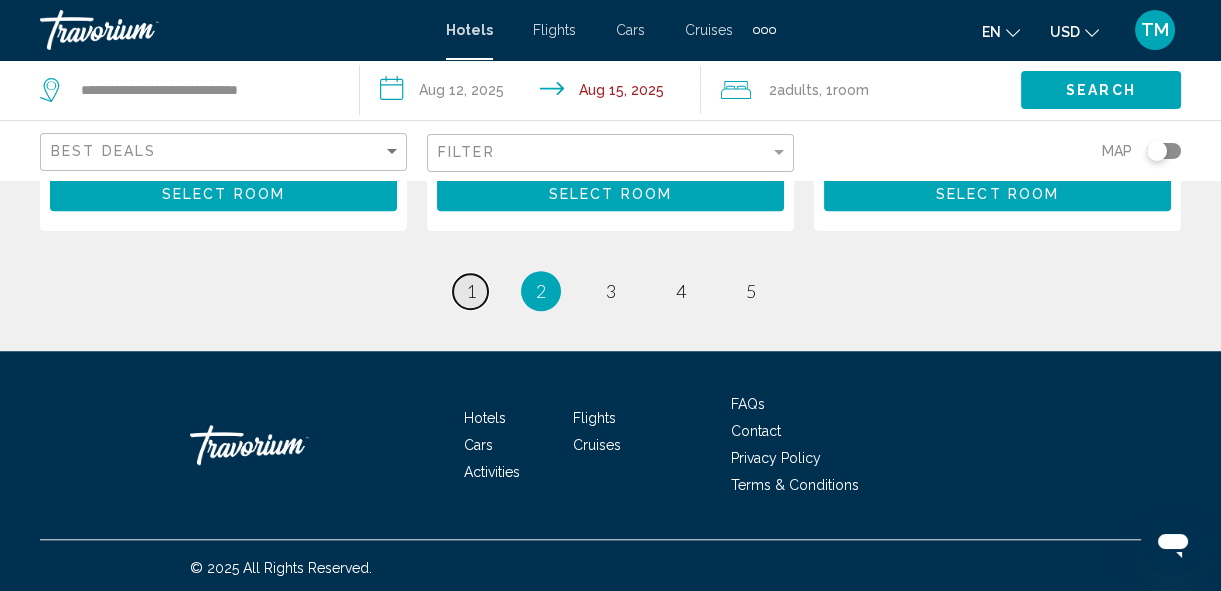 click on "page  1" at bounding box center [470, 291] 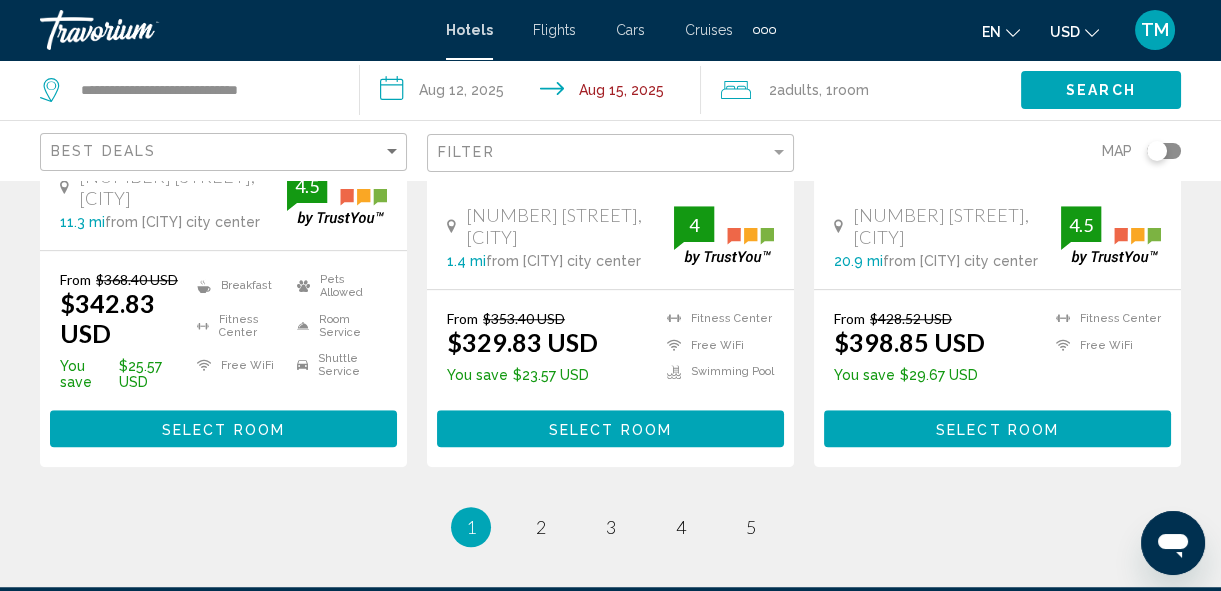 scroll, scrollTop: 2860, scrollLeft: 0, axis: vertical 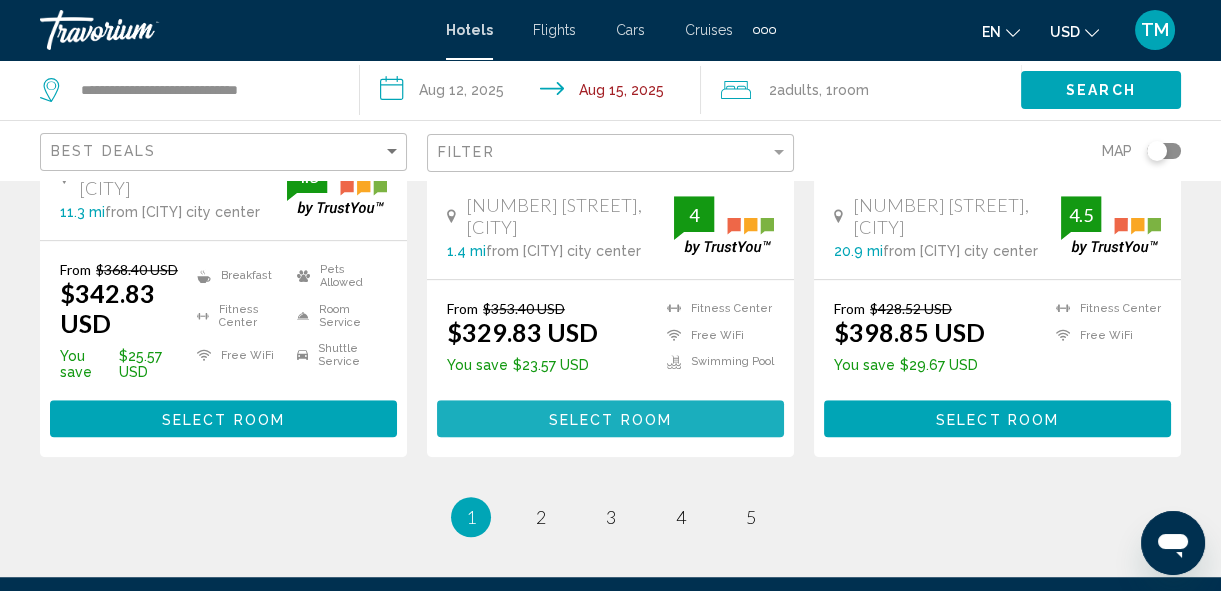 click on "Select Room" at bounding box center (610, 419) 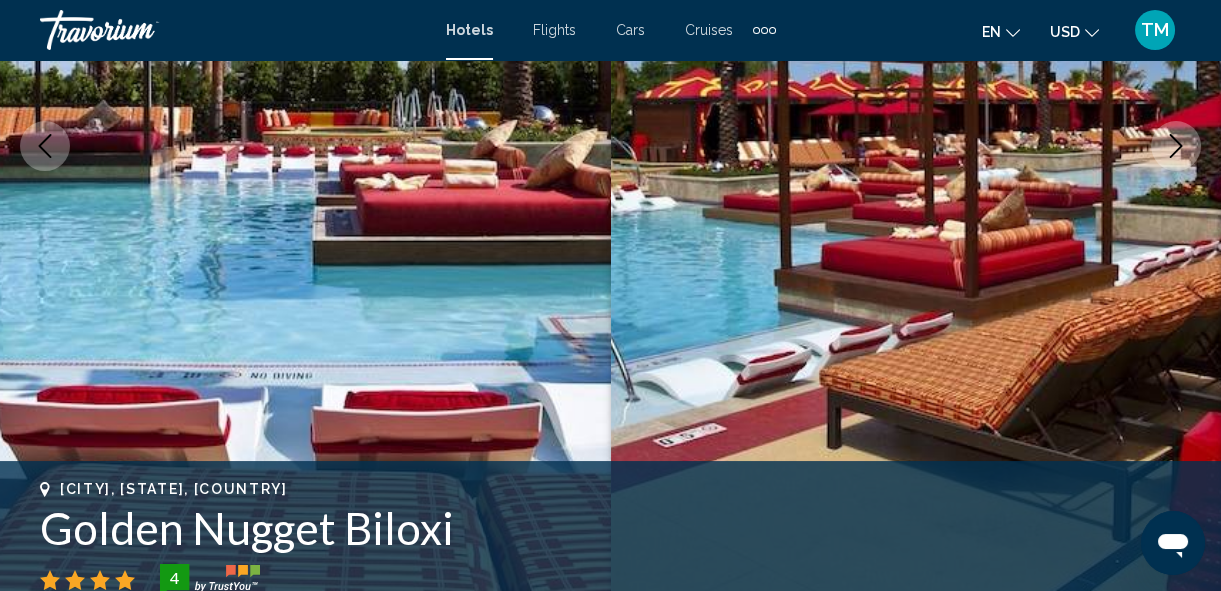 scroll, scrollTop: 396, scrollLeft: 0, axis: vertical 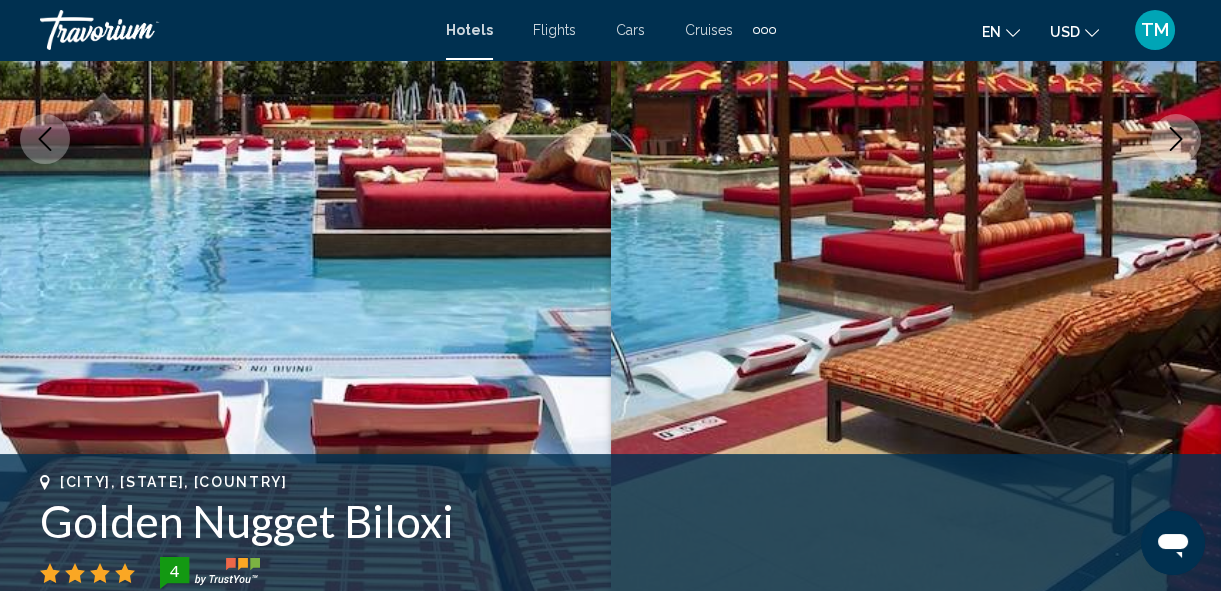 drag, startPoint x: 1223, startPoint y: 583, endPoint x: 669, endPoint y: 329, distance: 609.4522 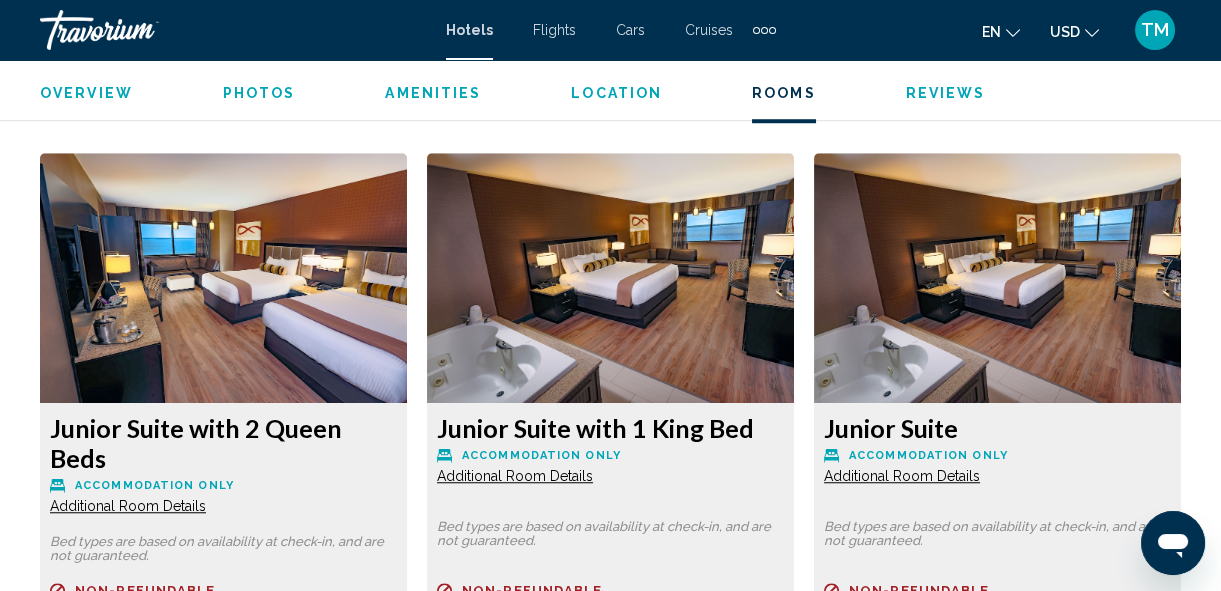 scroll, scrollTop: 3026, scrollLeft: 0, axis: vertical 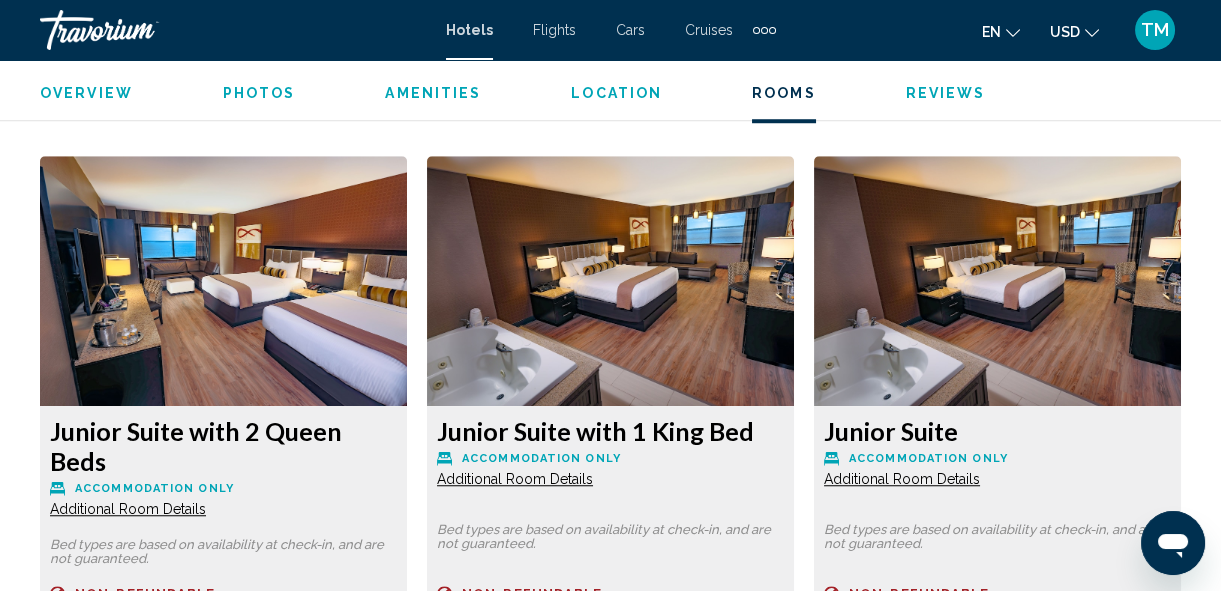 click on "TM" at bounding box center (1155, 30) 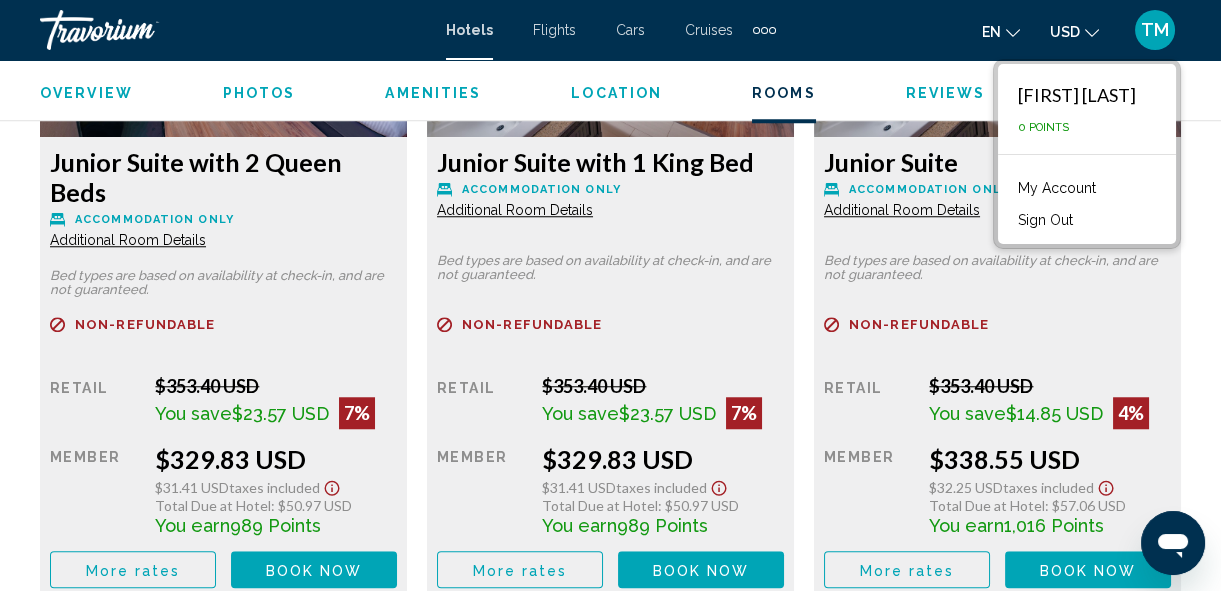 scroll, scrollTop: 3811, scrollLeft: 0, axis: vertical 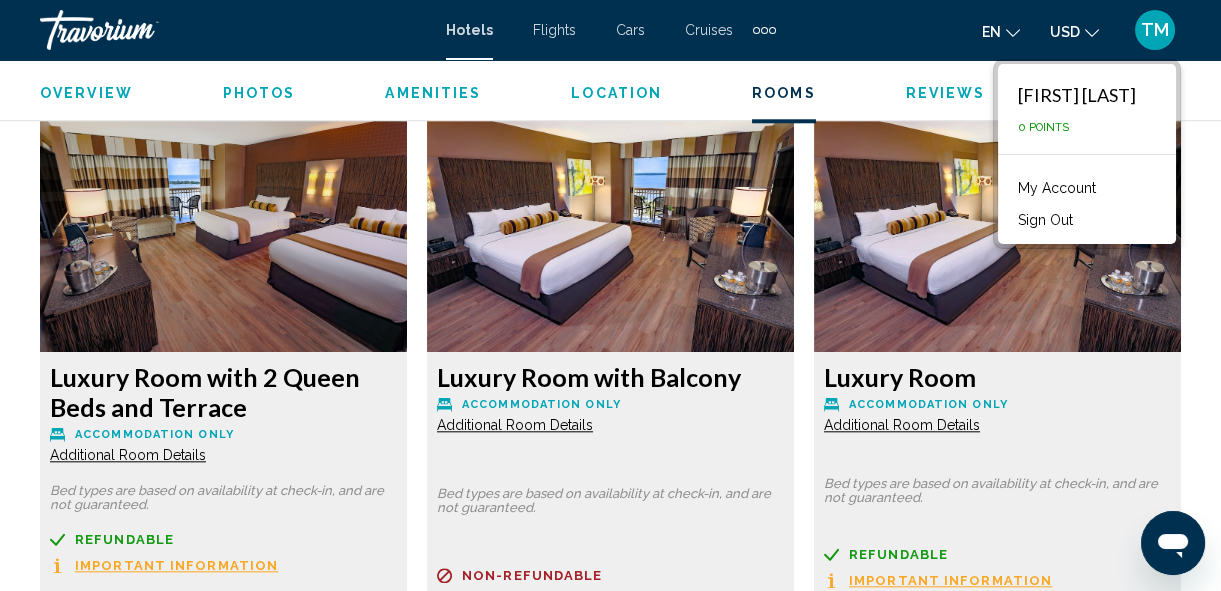 click on "My Account" at bounding box center [1057, 188] 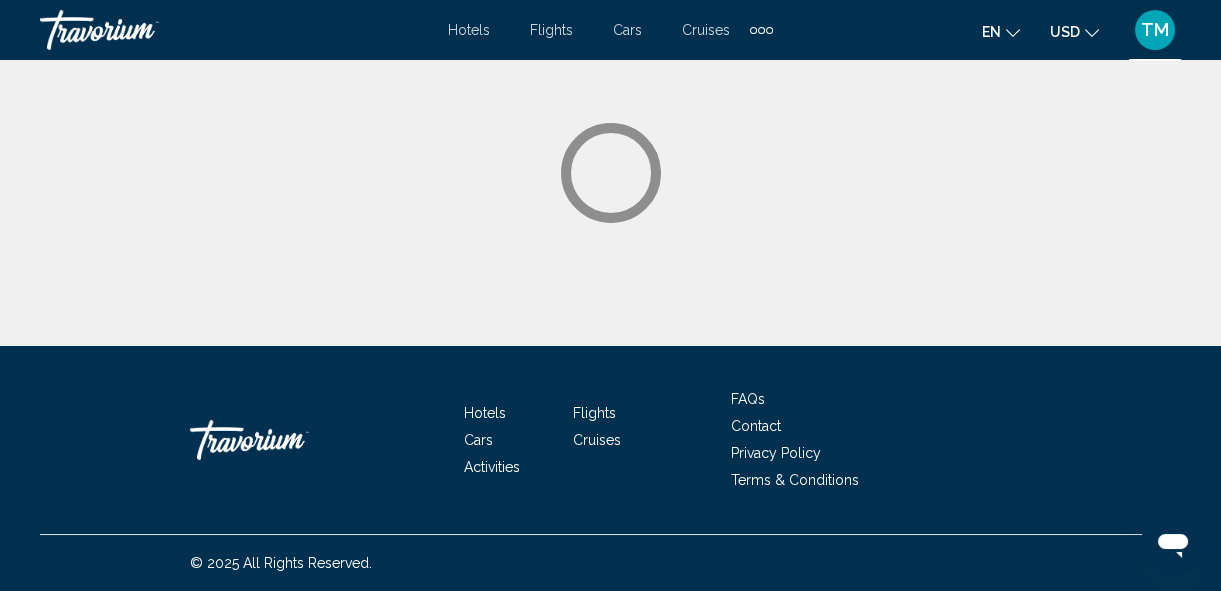 scroll, scrollTop: 0, scrollLeft: 0, axis: both 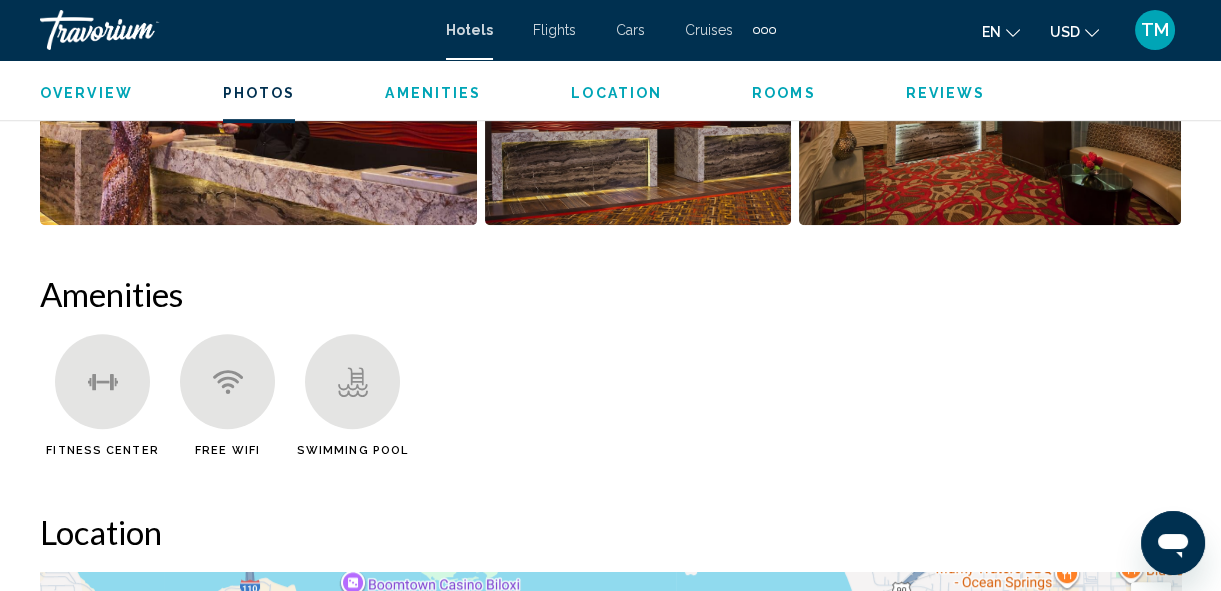 click on "TM" at bounding box center (1155, 30) 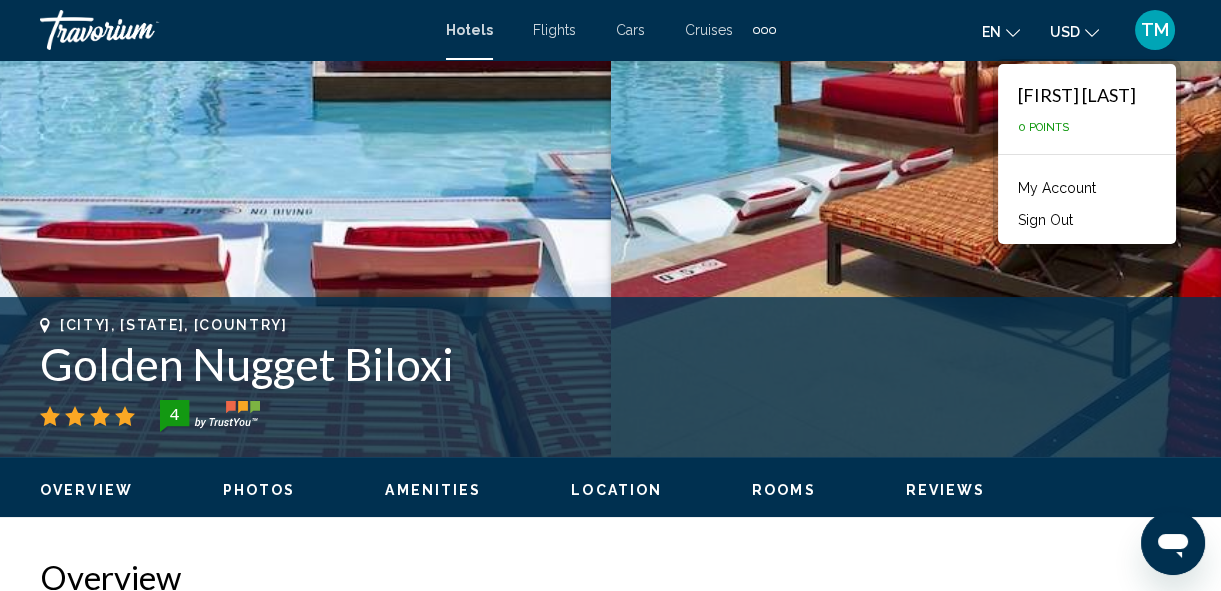 scroll, scrollTop: 37, scrollLeft: 0, axis: vertical 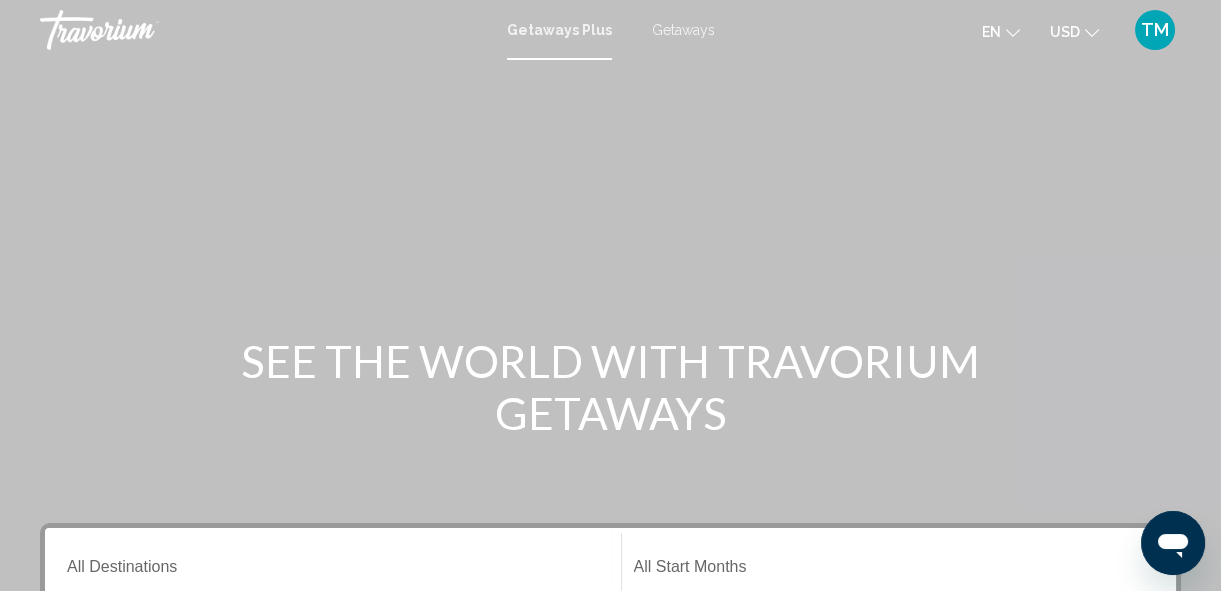 click on "Getaways" at bounding box center [683, 30] 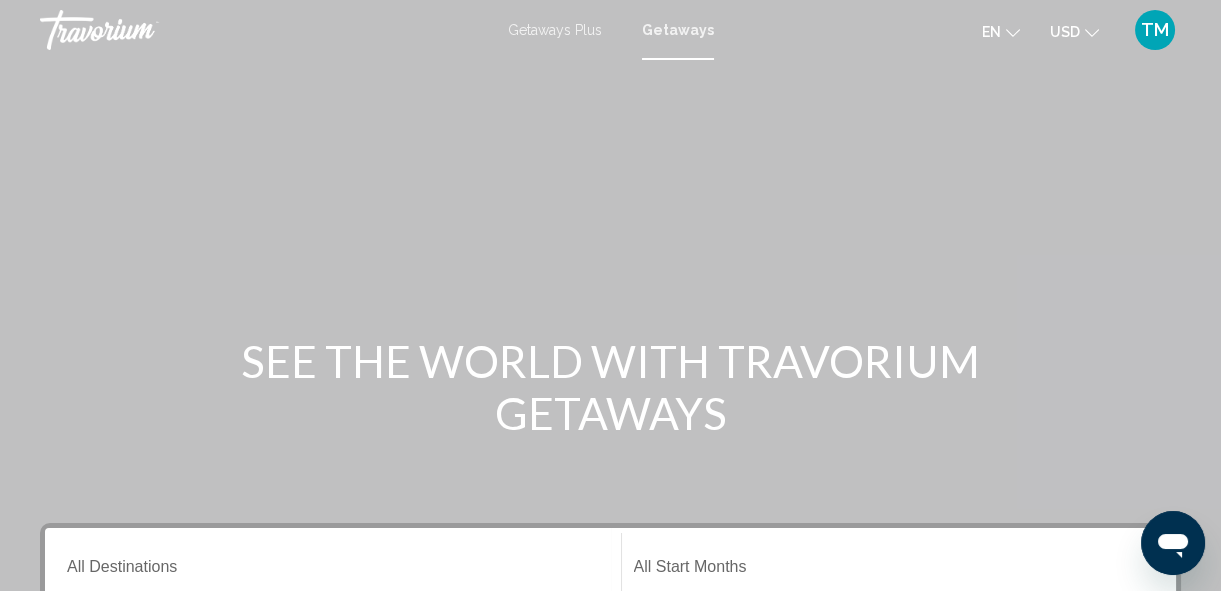click on "TM" at bounding box center [1155, 30] 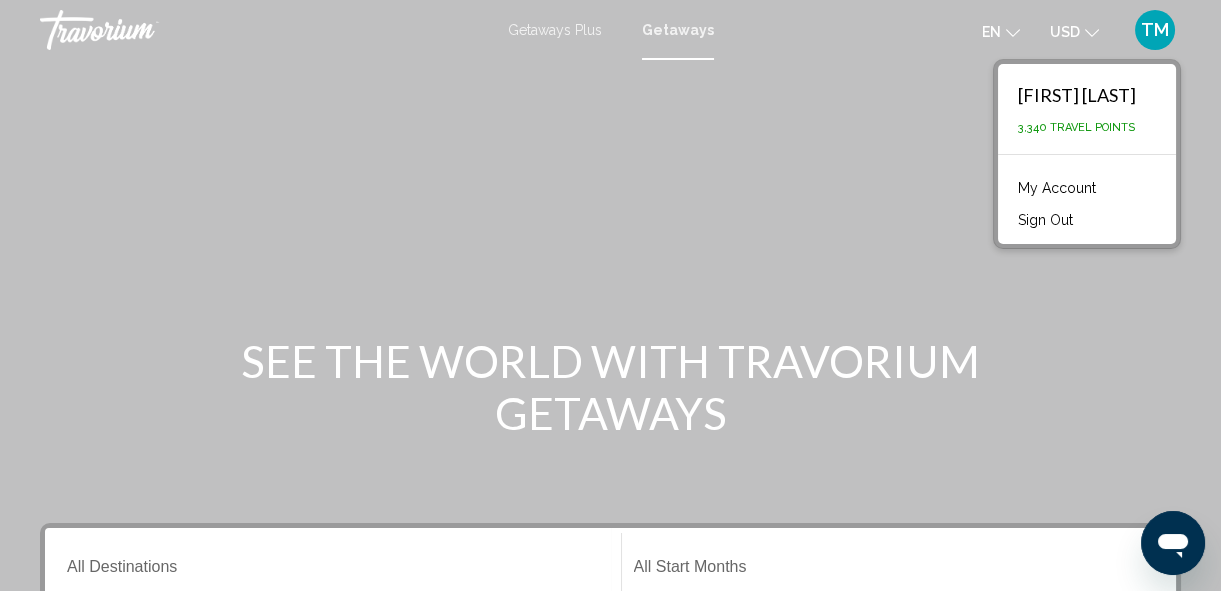 click on "TM" at bounding box center (1155, 30) 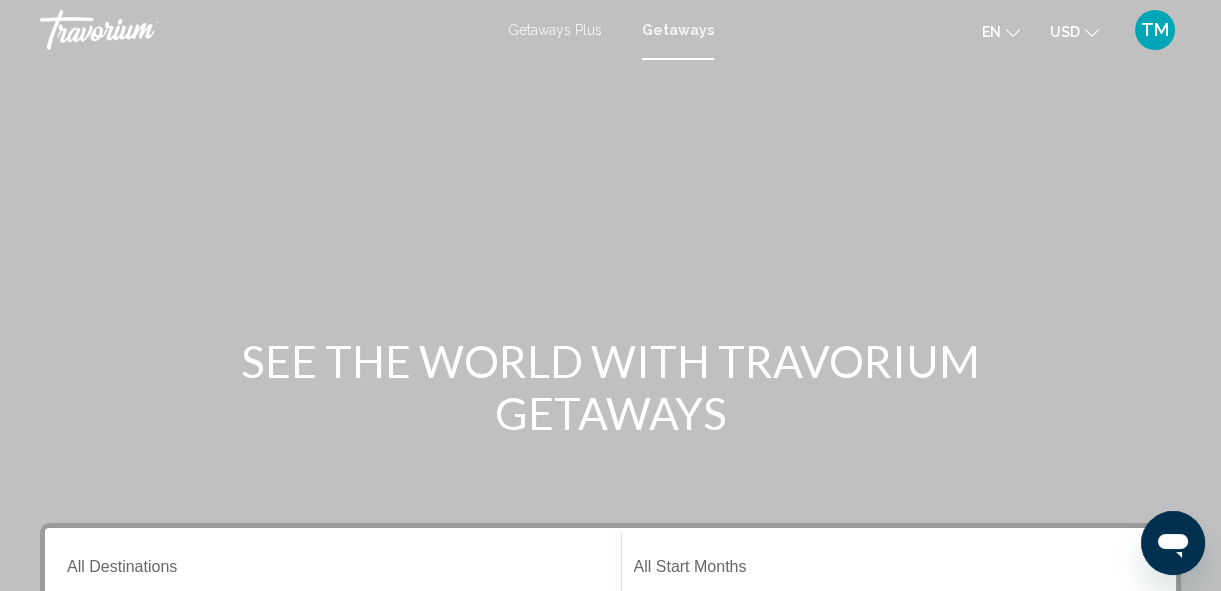 click on "TM" at bounding box center [1155, 30] 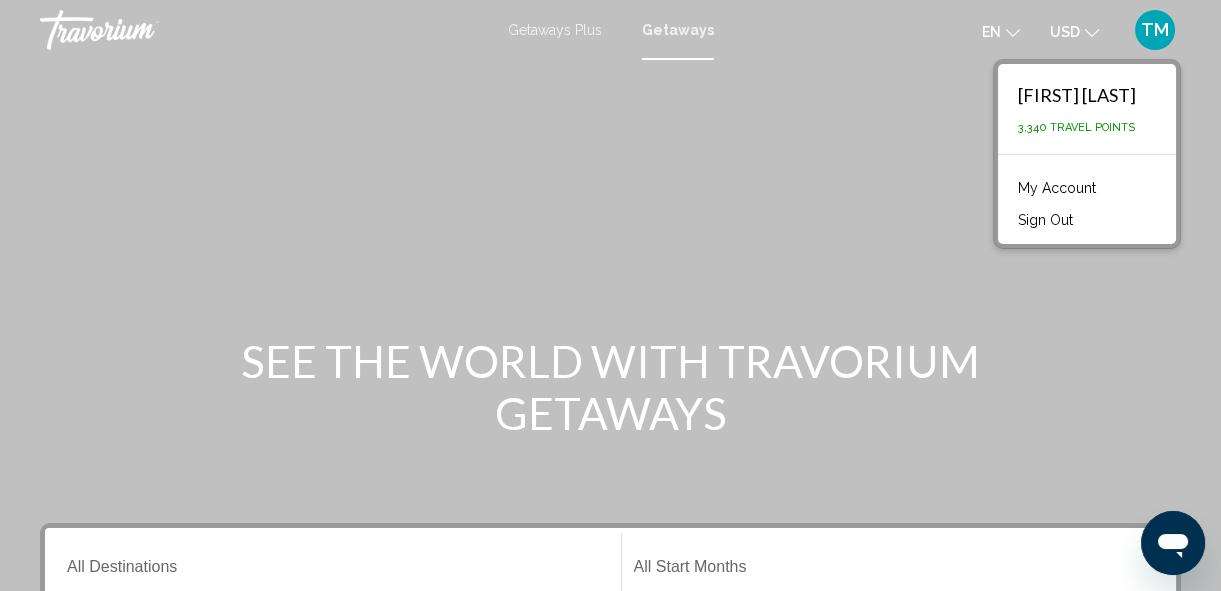 click at bounding box center [610, 300] 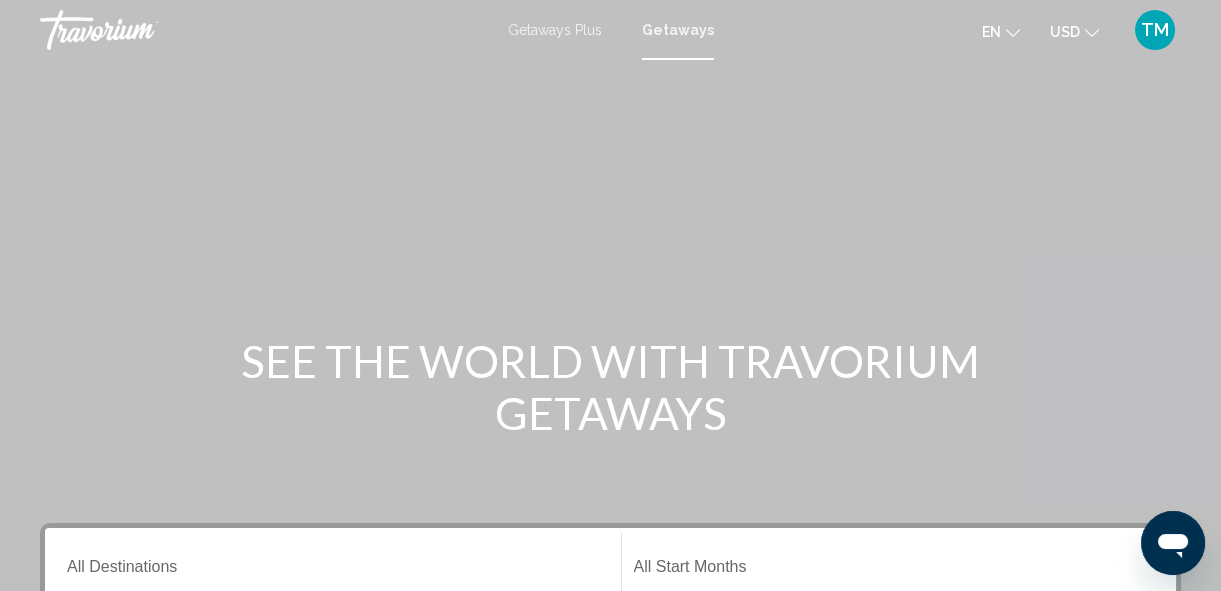 click on "Getaways Plus" at bounding box center (555, 30) 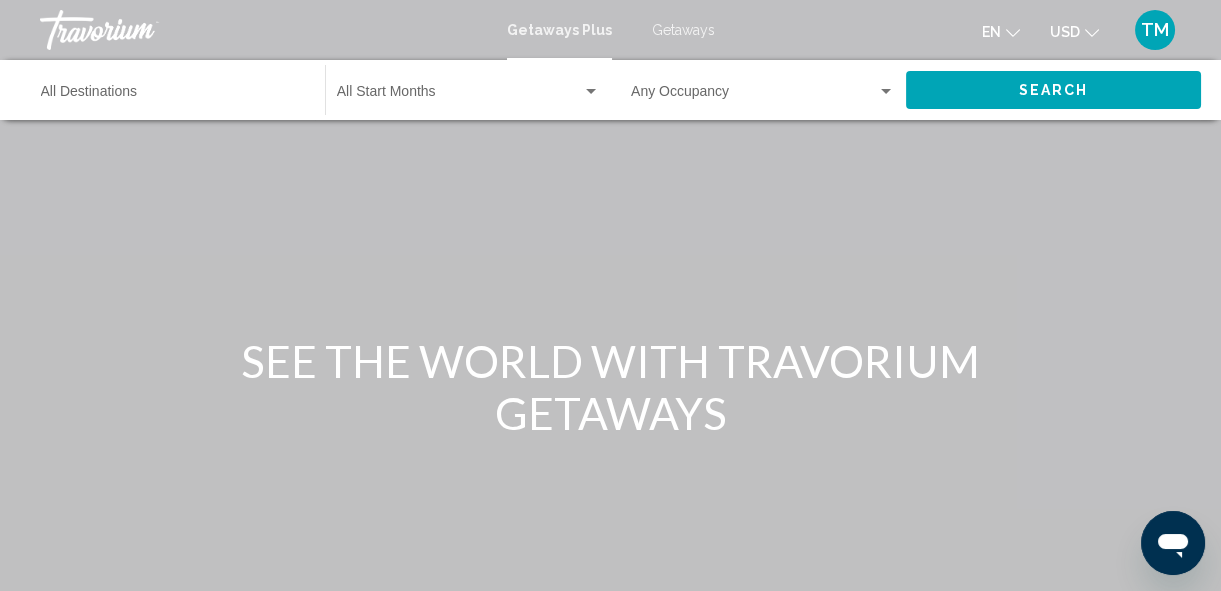 click on "TM" at bounding box center [1155, 30] 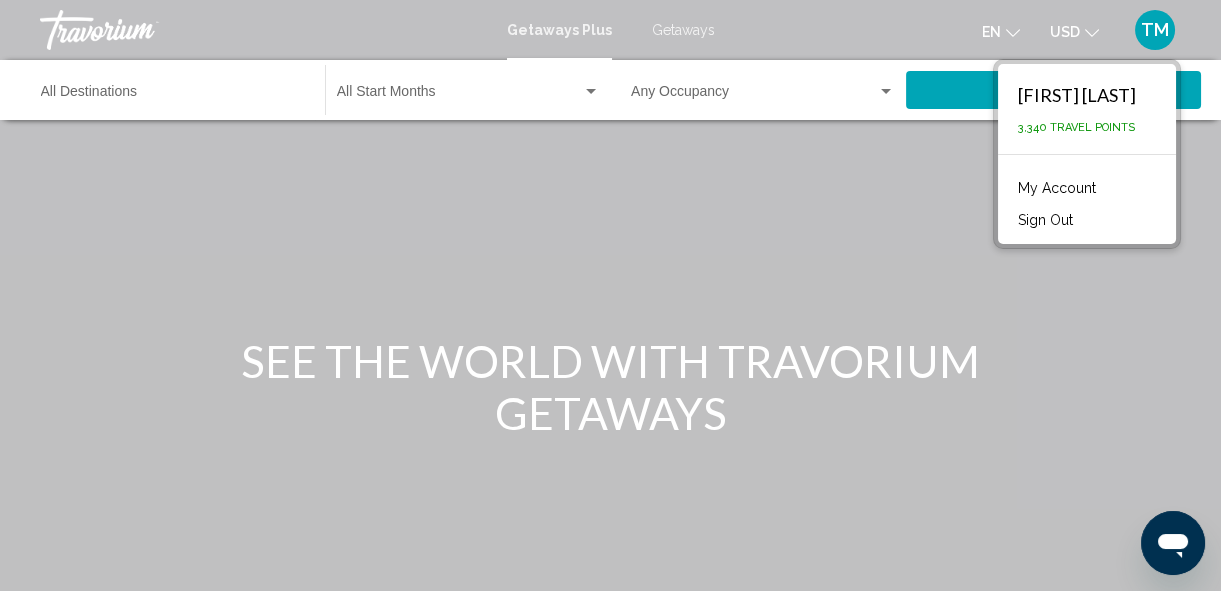 click at bounding box center [610, 300] 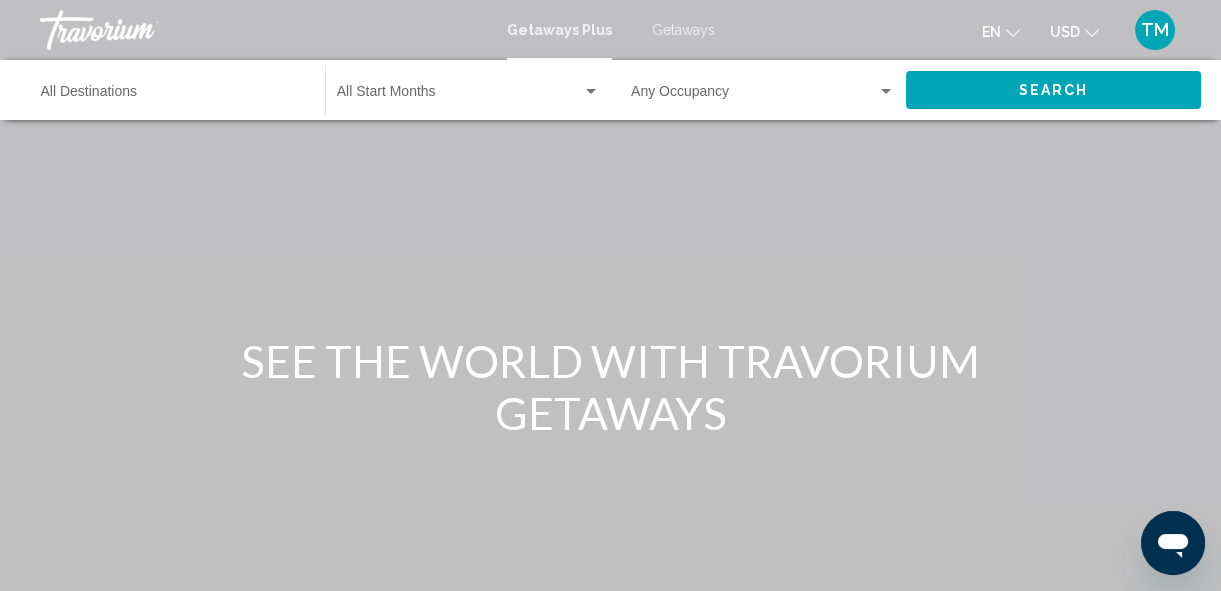 click on "Getaways" at bounding box center [683, 30] 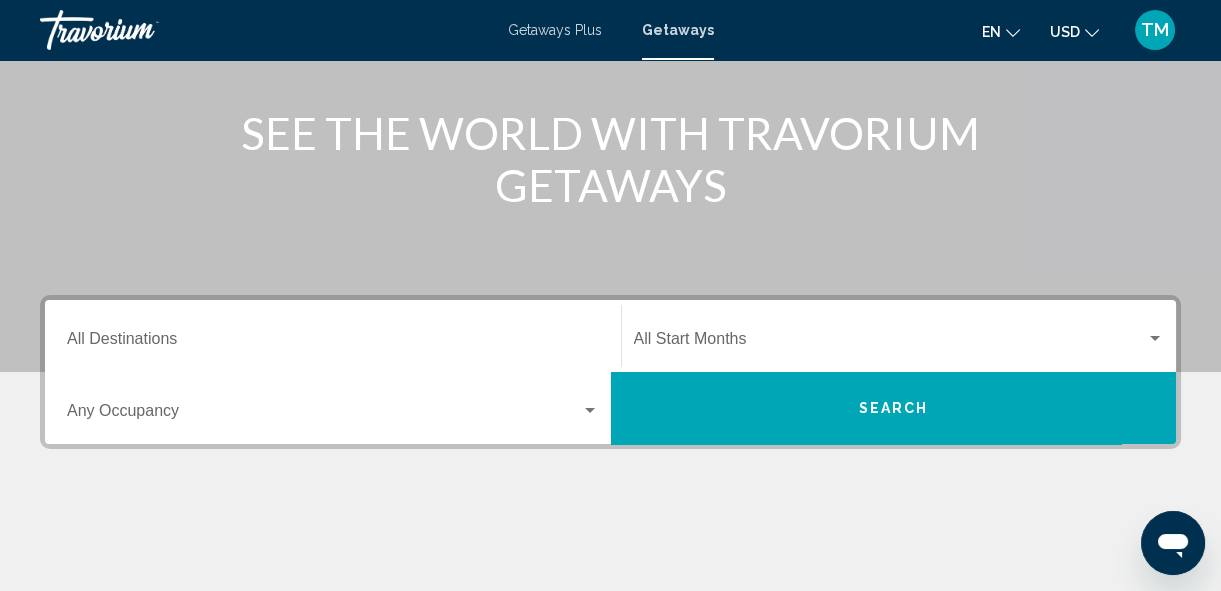 scroll, scrollTop: 230, scrollLeft: 0, axis: vertical 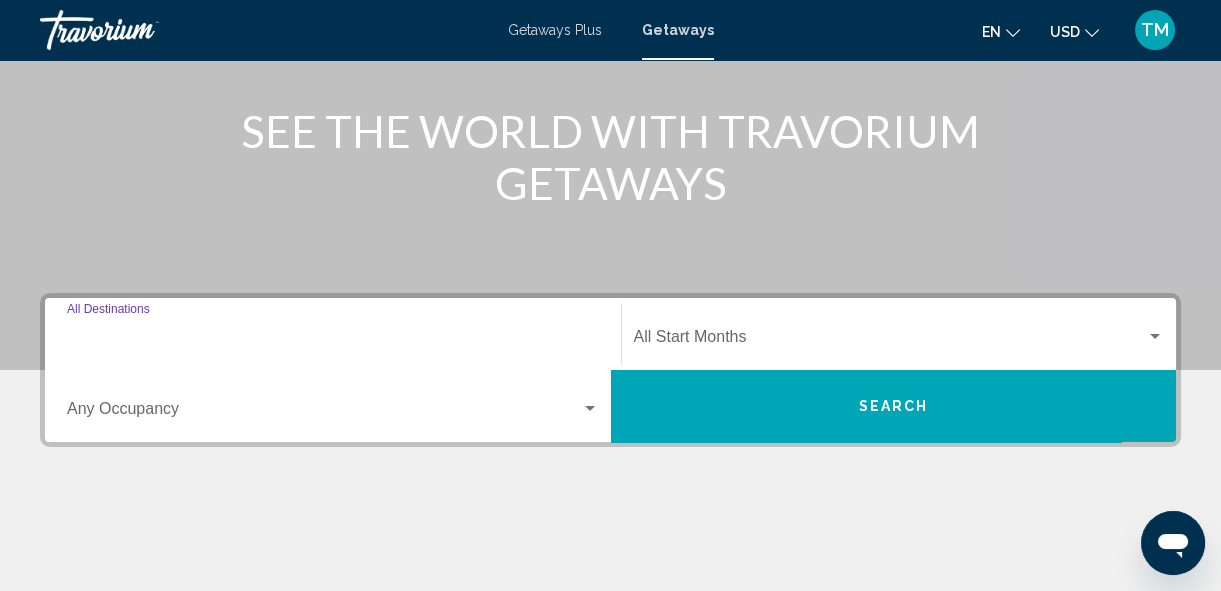 click on "Destination All Destinations" at bounding box center (333, 341) 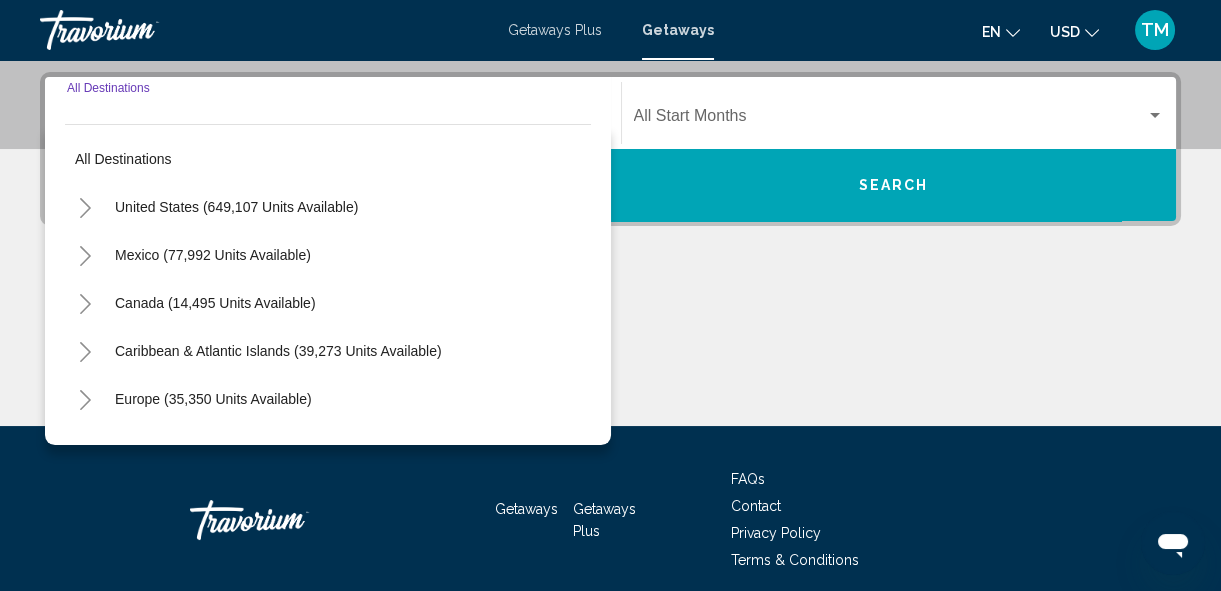 scroll, scrollTop: 457, scrollLeft: 0, axis: vertical 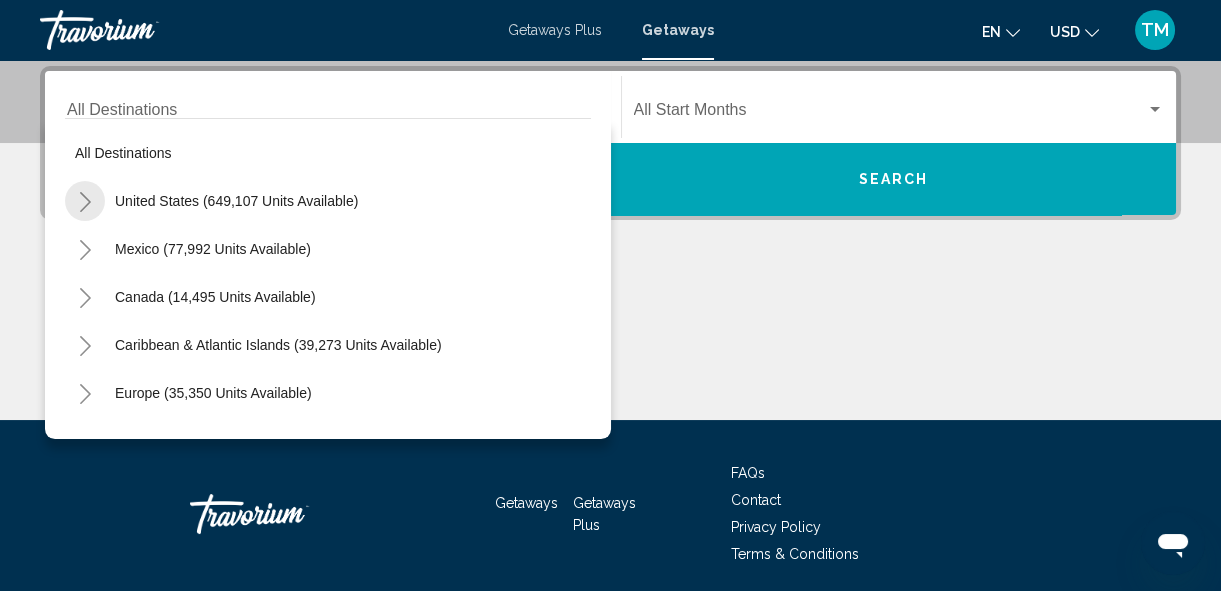 click 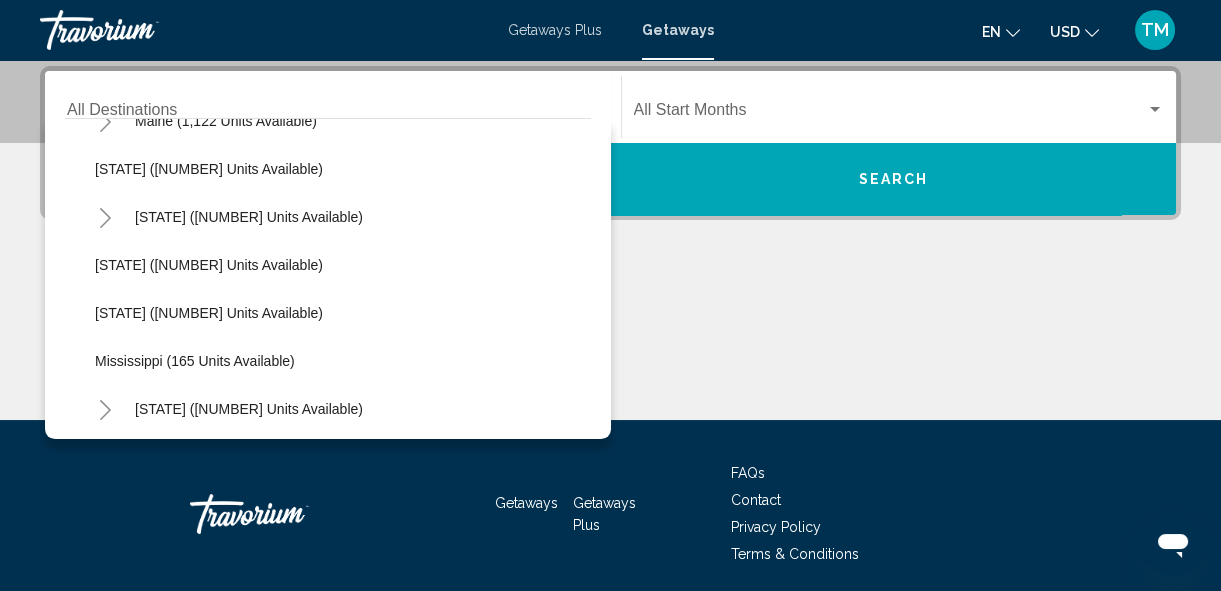 scroll, scrollTop: 884, scrollLeft: 0, axis: vertical 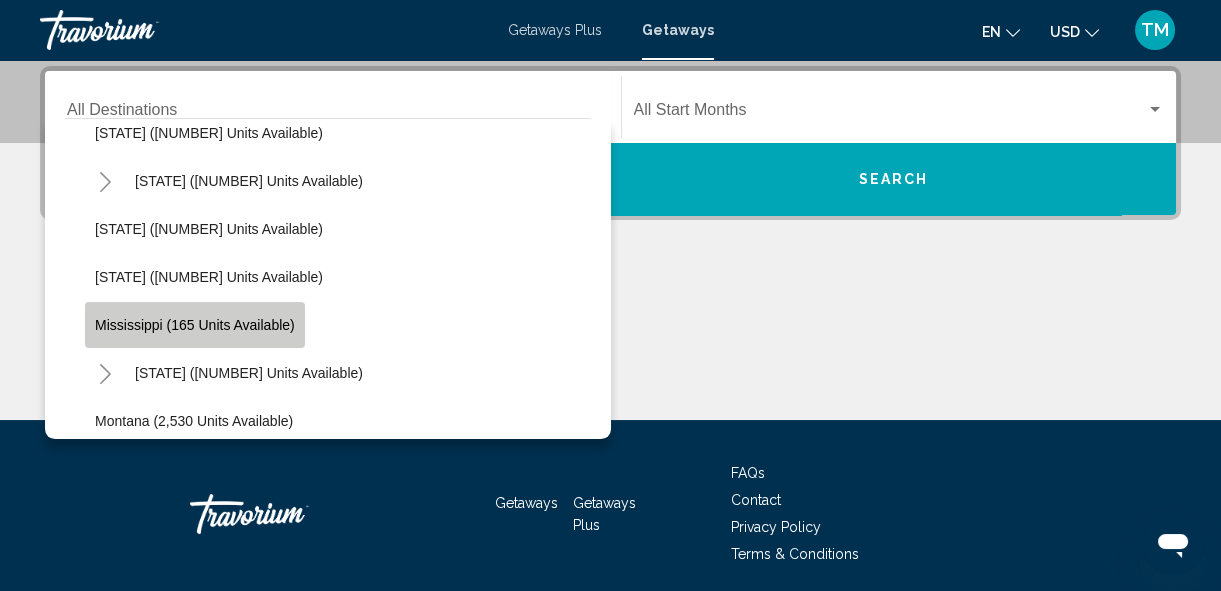 click on "Mississippi (165 units available)" 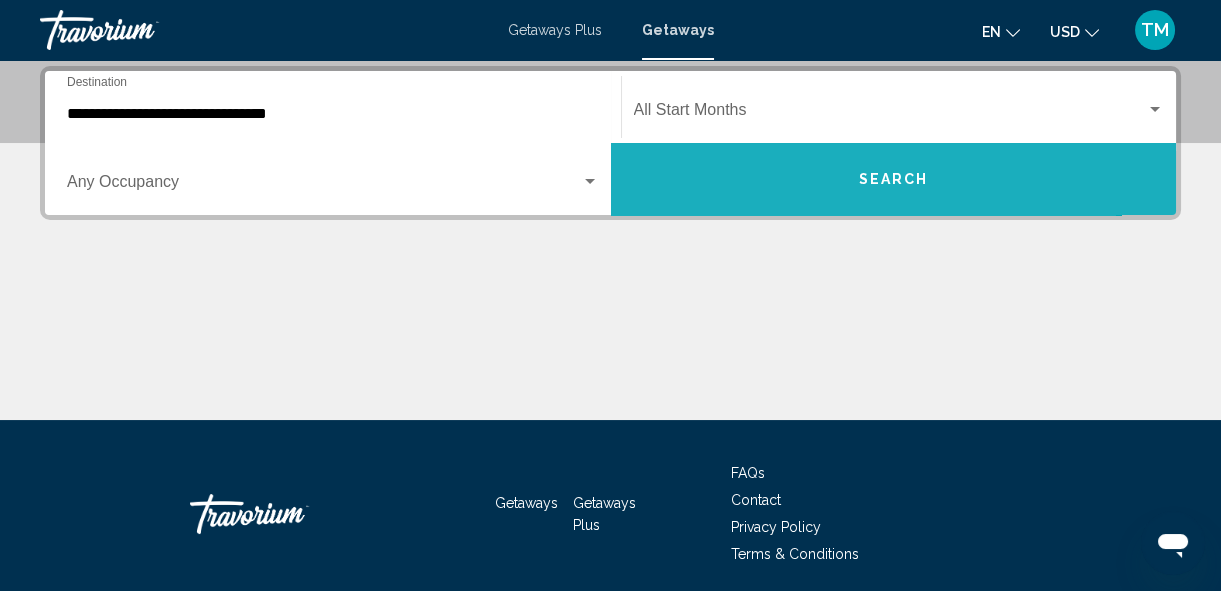 click on "Search" at bounding box center [894, 179] 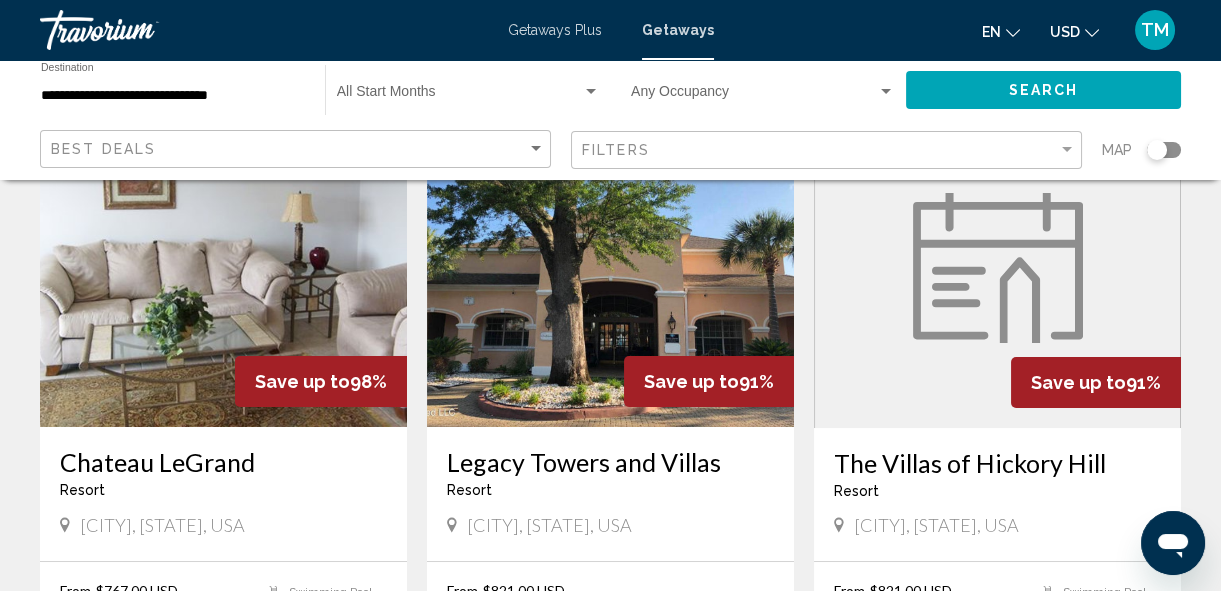 scroll, scrollTop: 181, scrollLeft: 0, axis: vertical 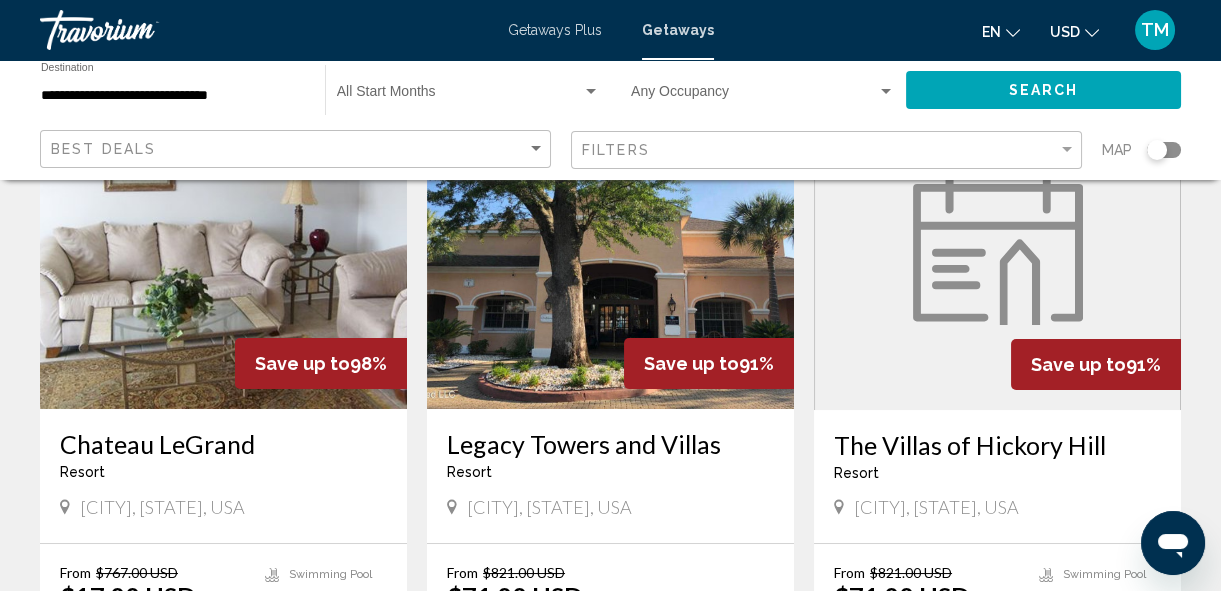 click at bounding box center [610, 249] 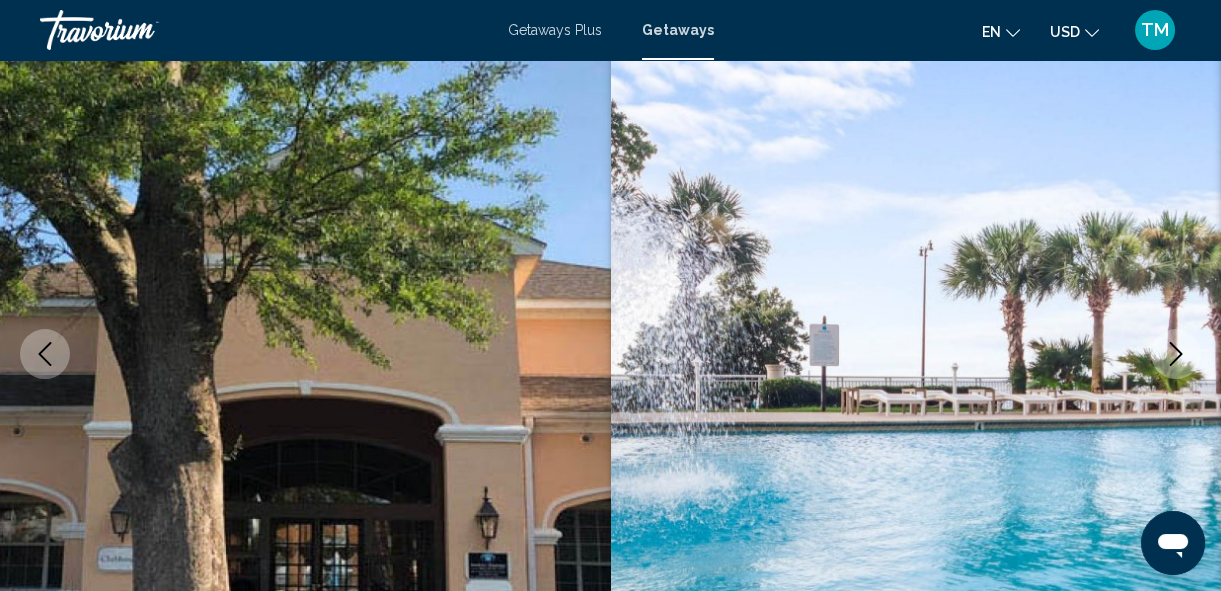 scroll, scrollTop: 239, scrollLeft: 0, axis: vertical 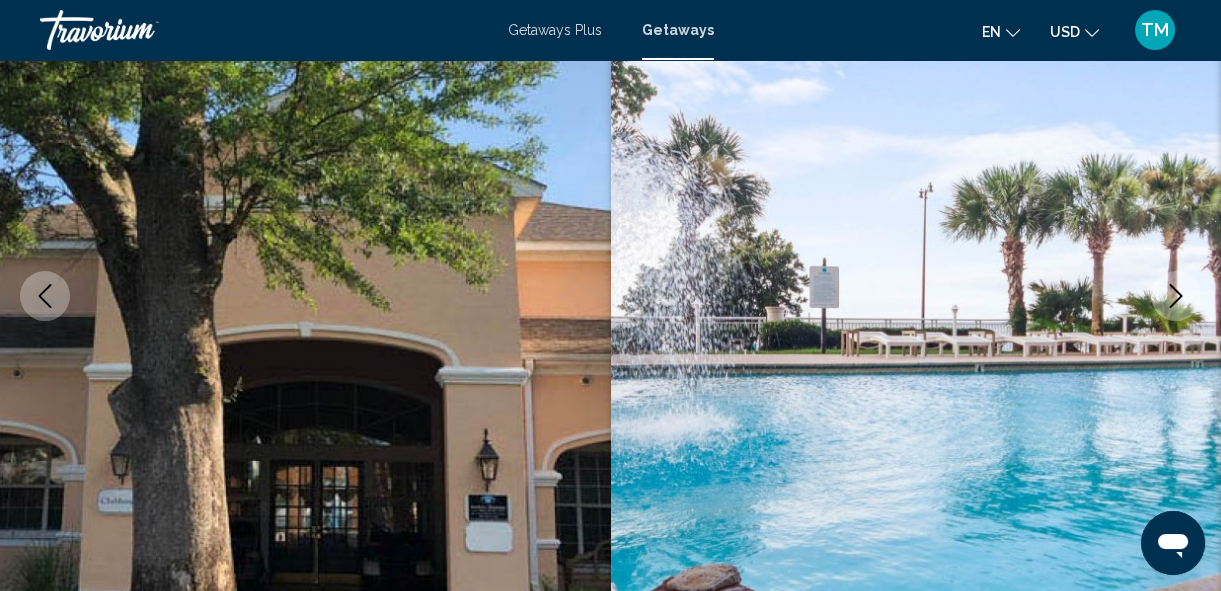 click 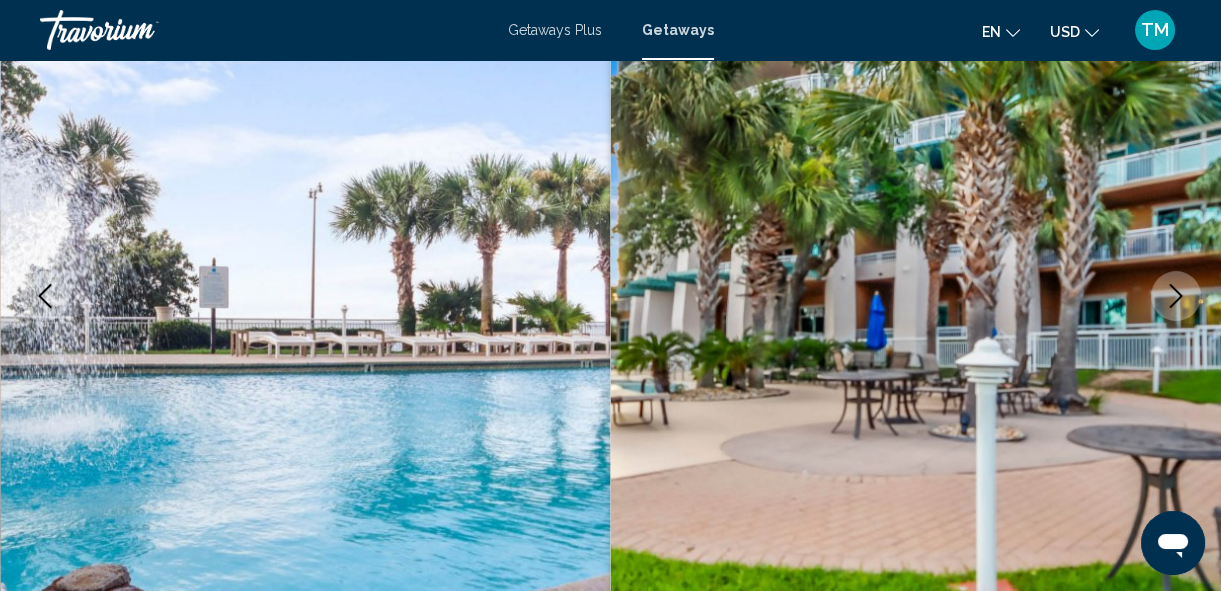click 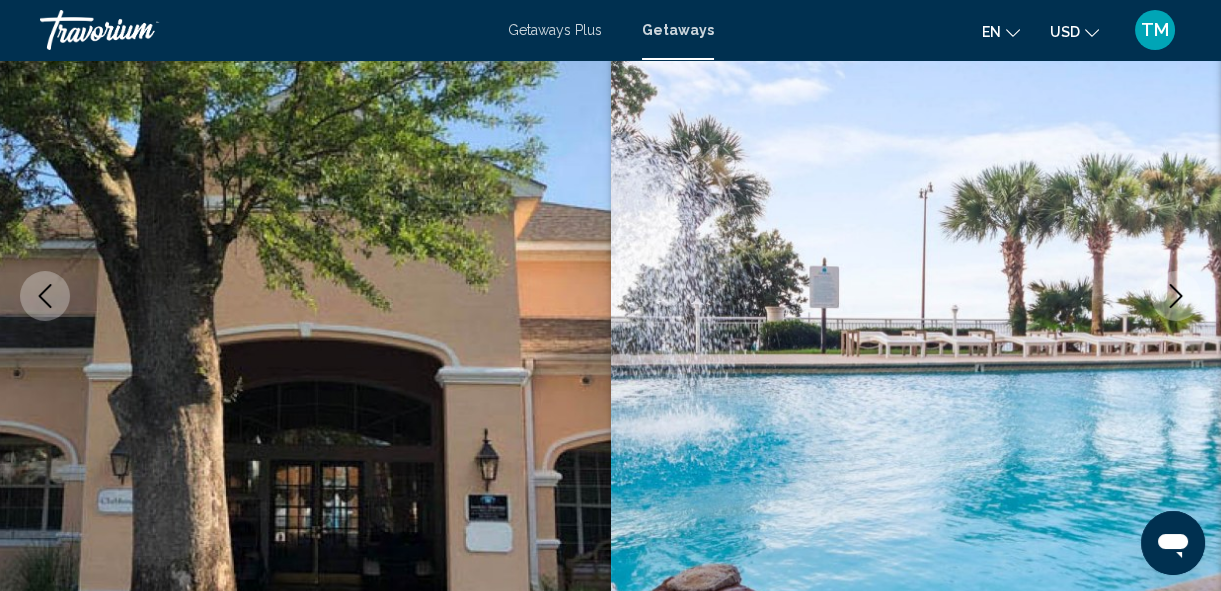click 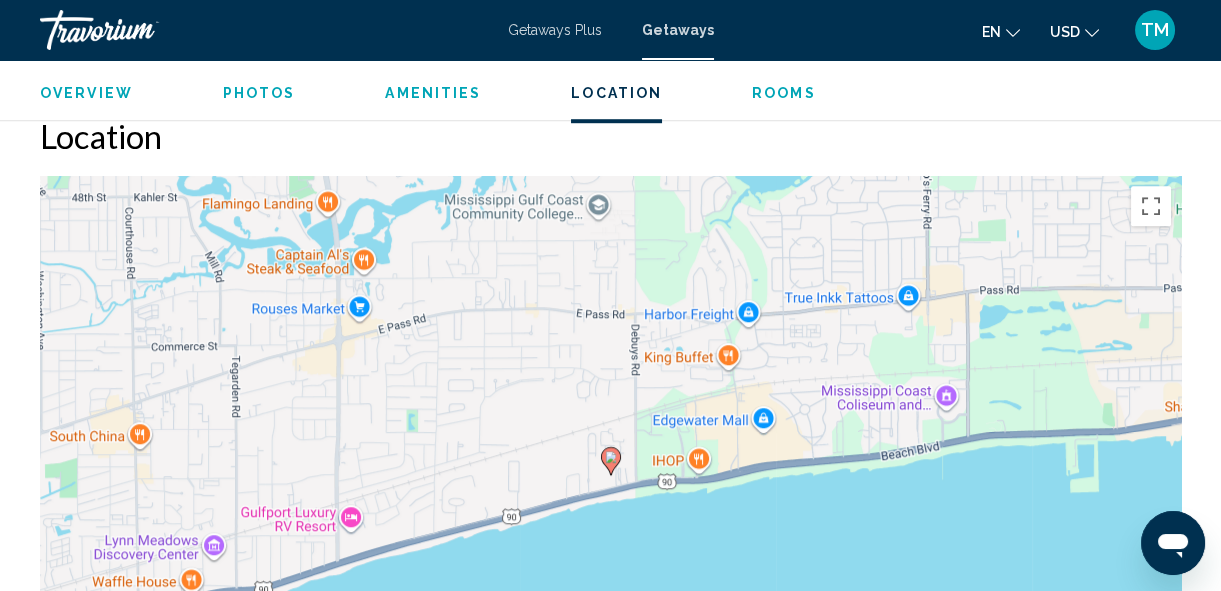 scroll, scrollTop: 2724, scrollLeft: 0, axis: vertical 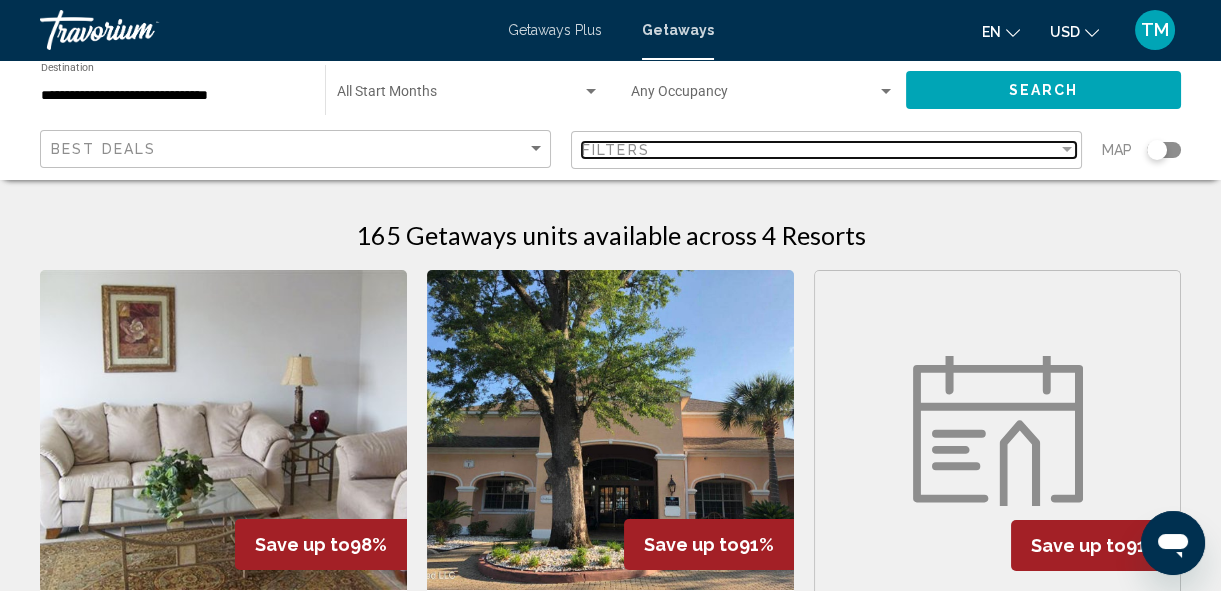 click at bounding box center [1067, 149] 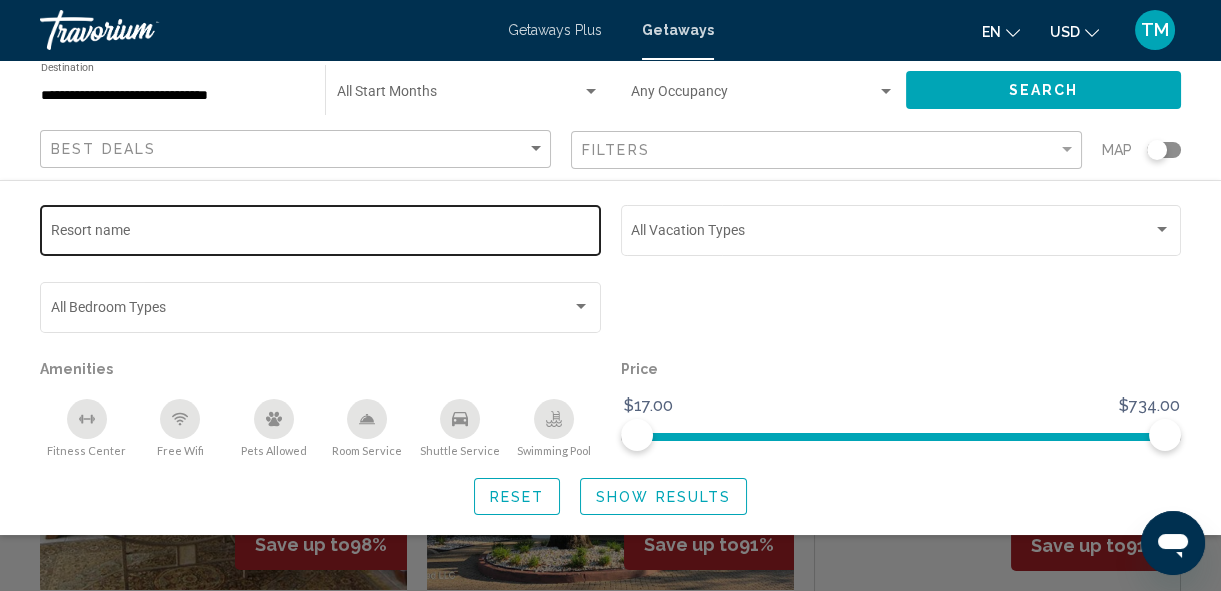 click on "Resort name" 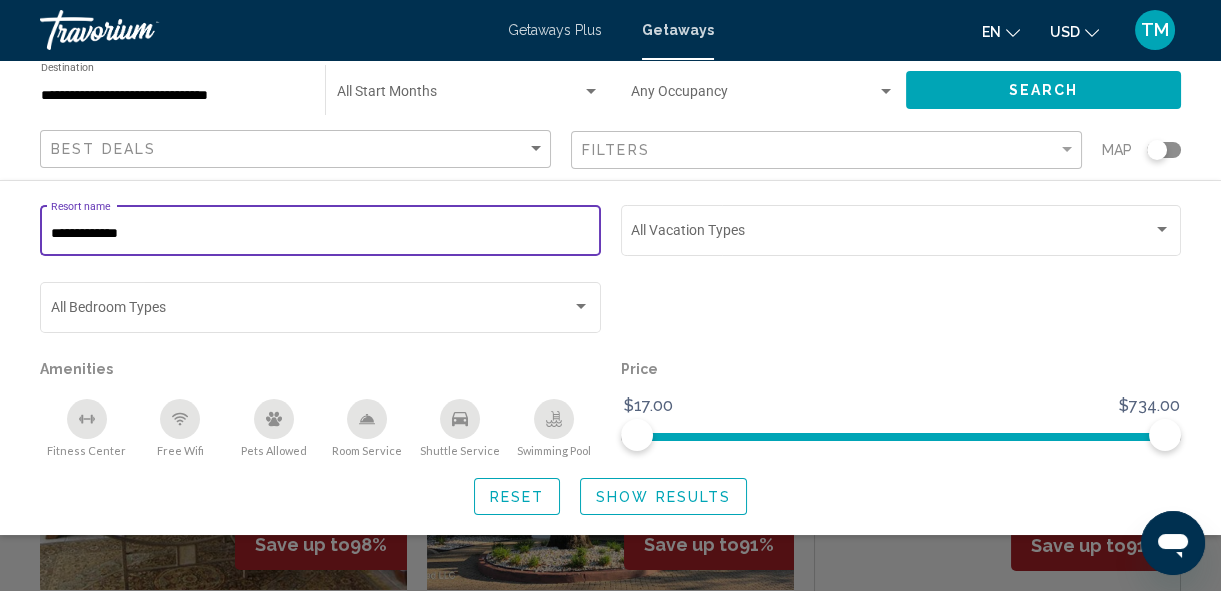 type on "**********" 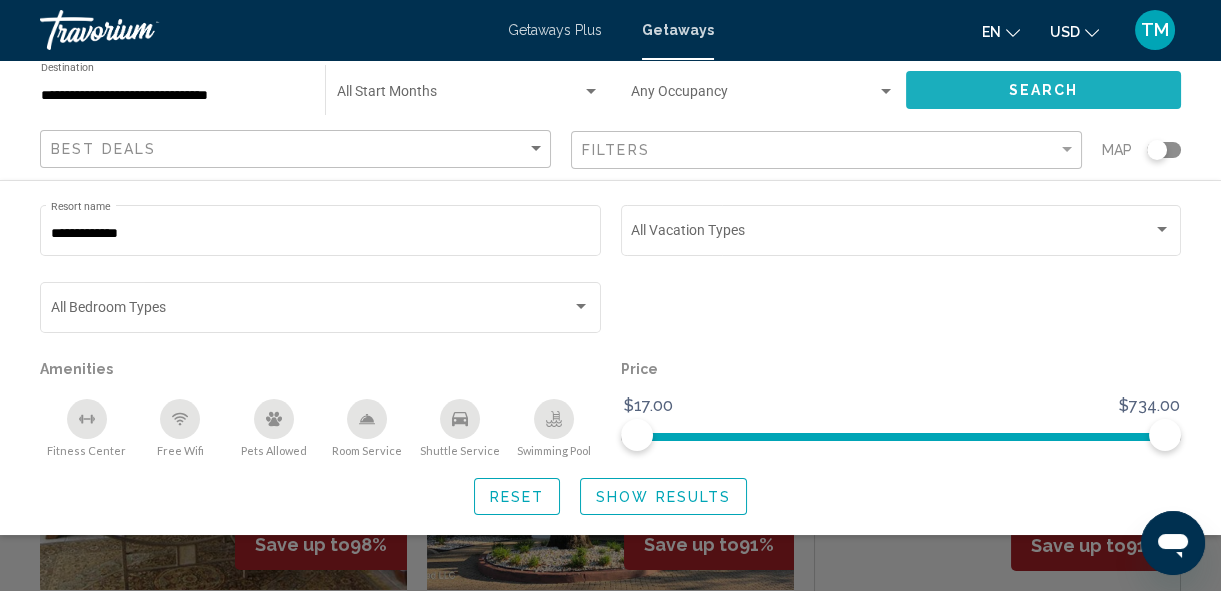 click on "Search" 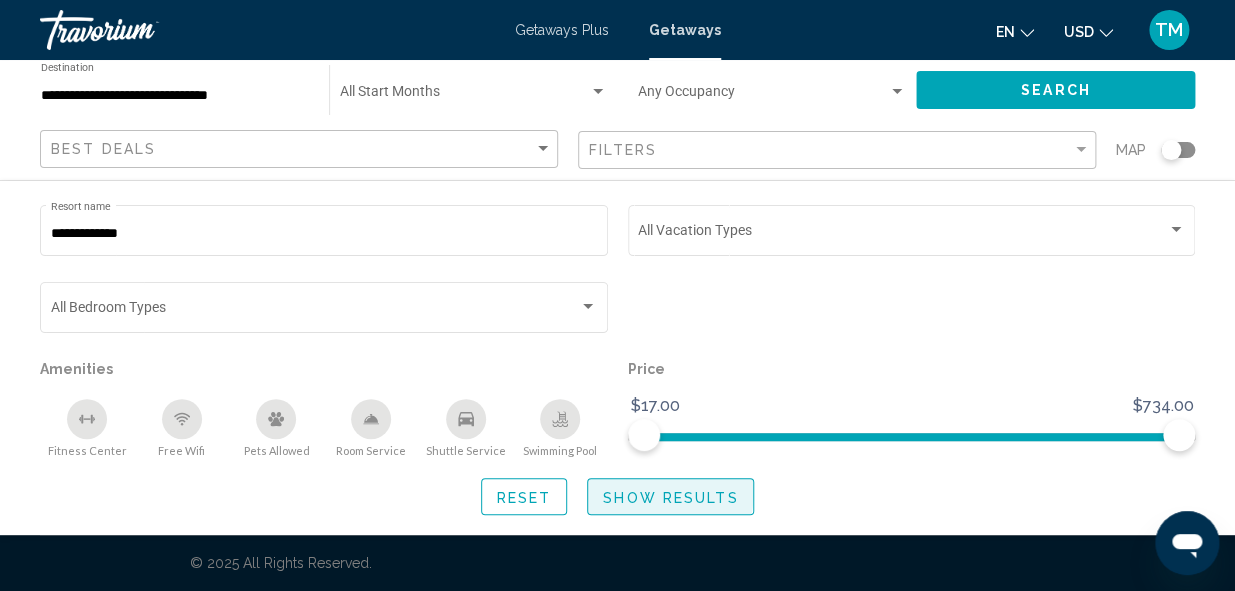 click on "Show Results" 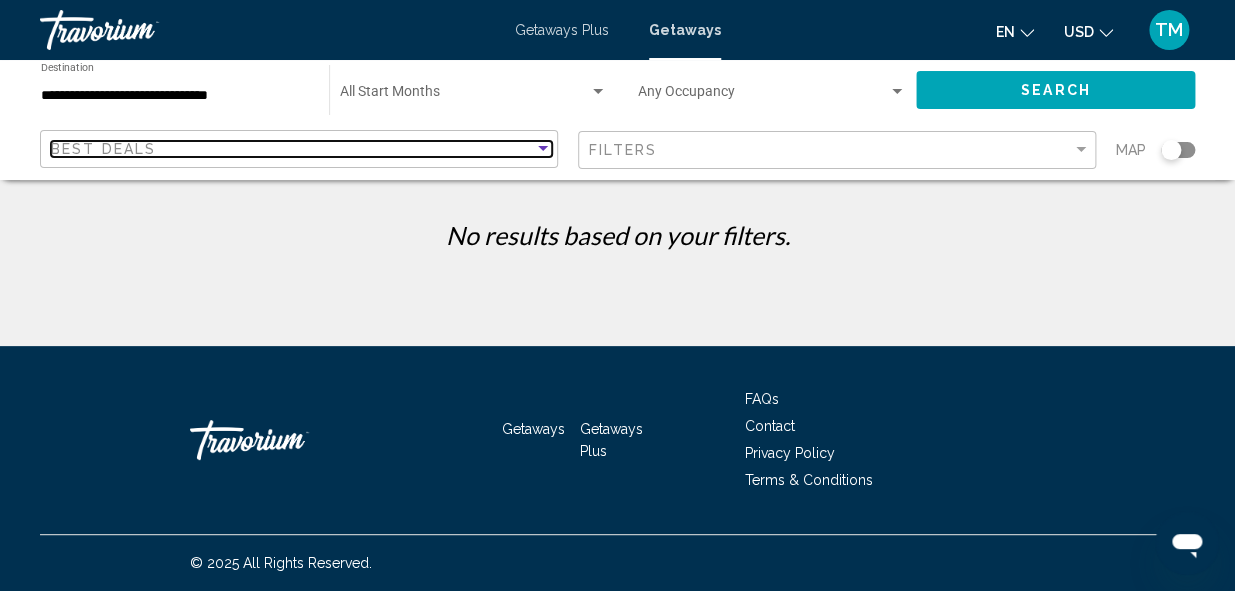 click at bounding box center (543, 149) 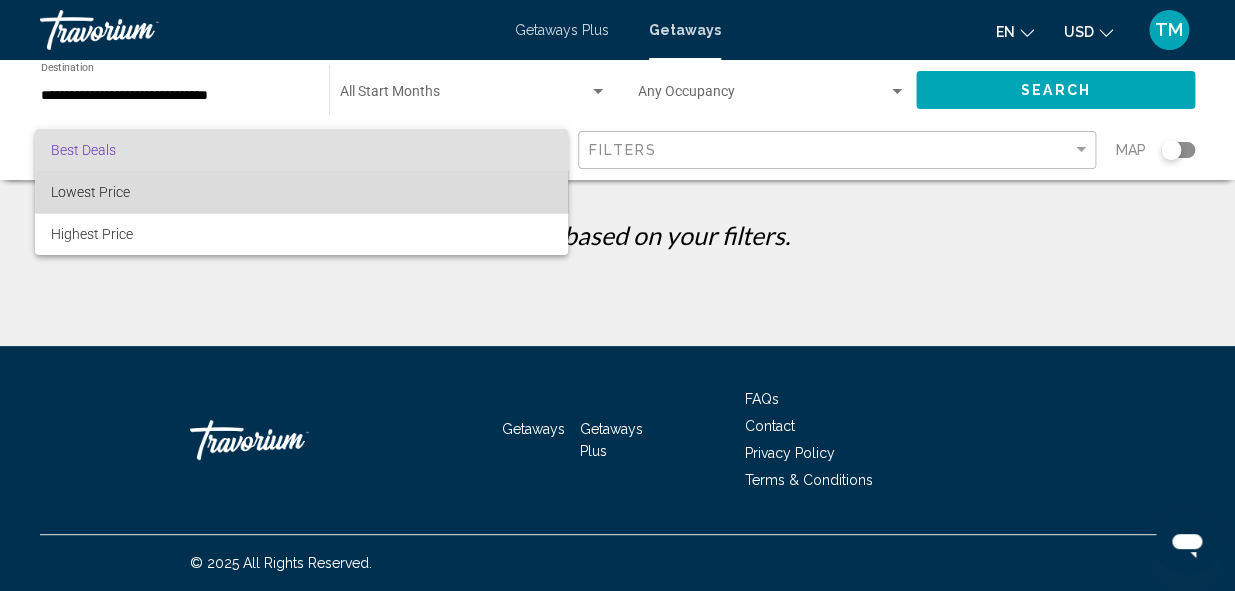 click on "Lowest Price" at bounding box center (301, 192) 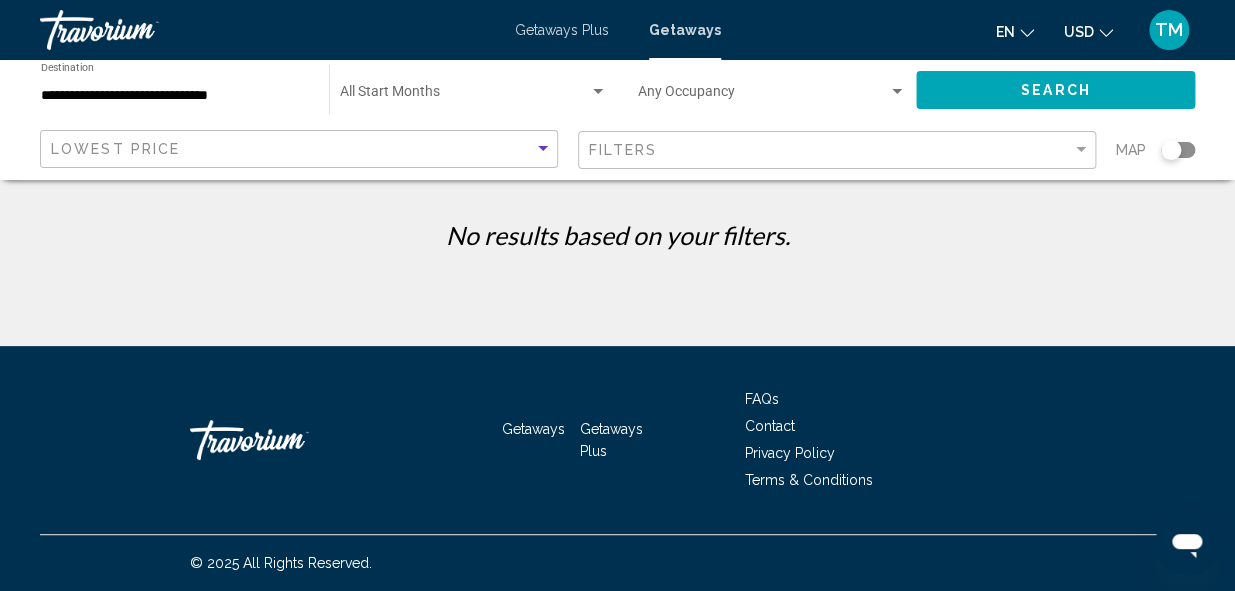 click on "Search" 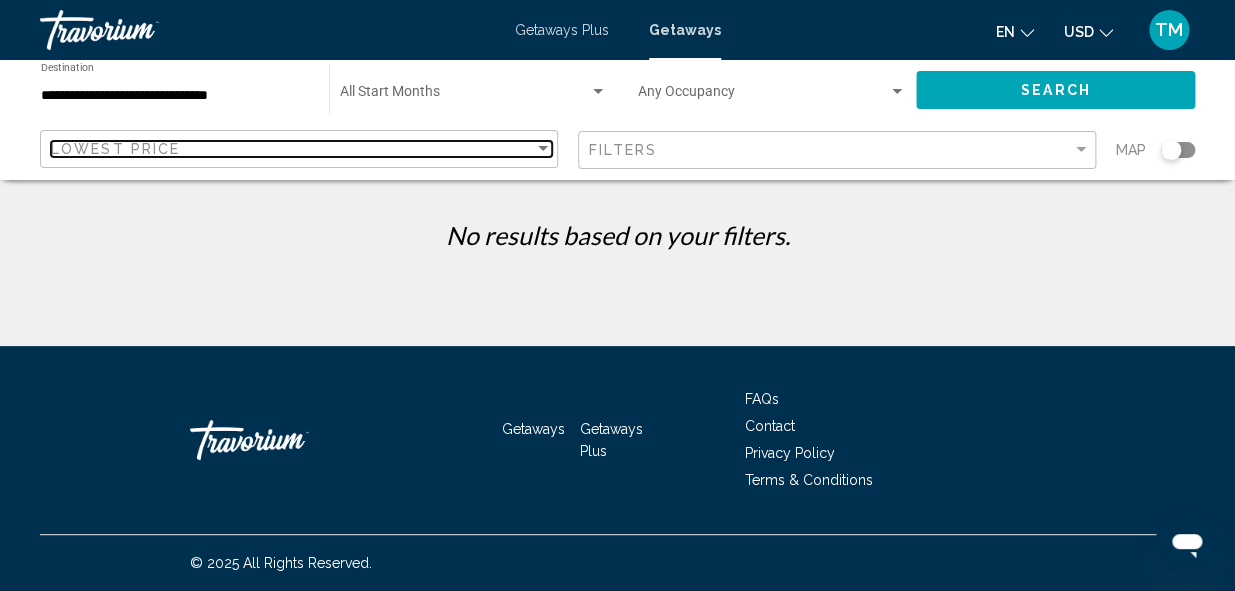 click at bounding box center (543, 149) 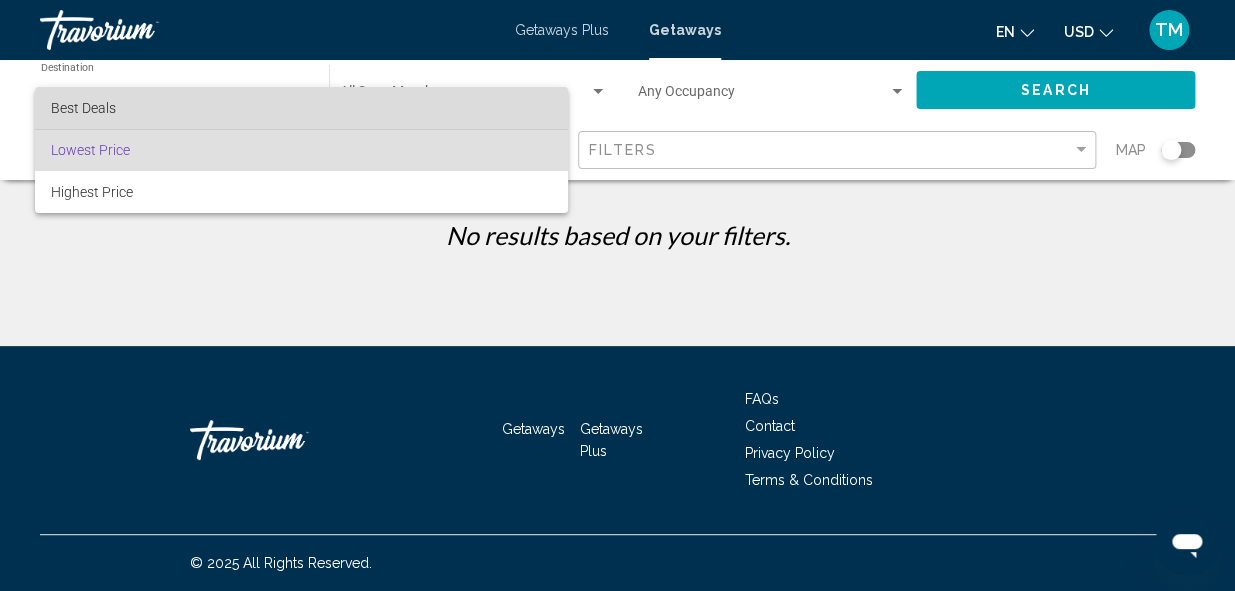 click on "Best Deals" at bounding box center (301, 108) 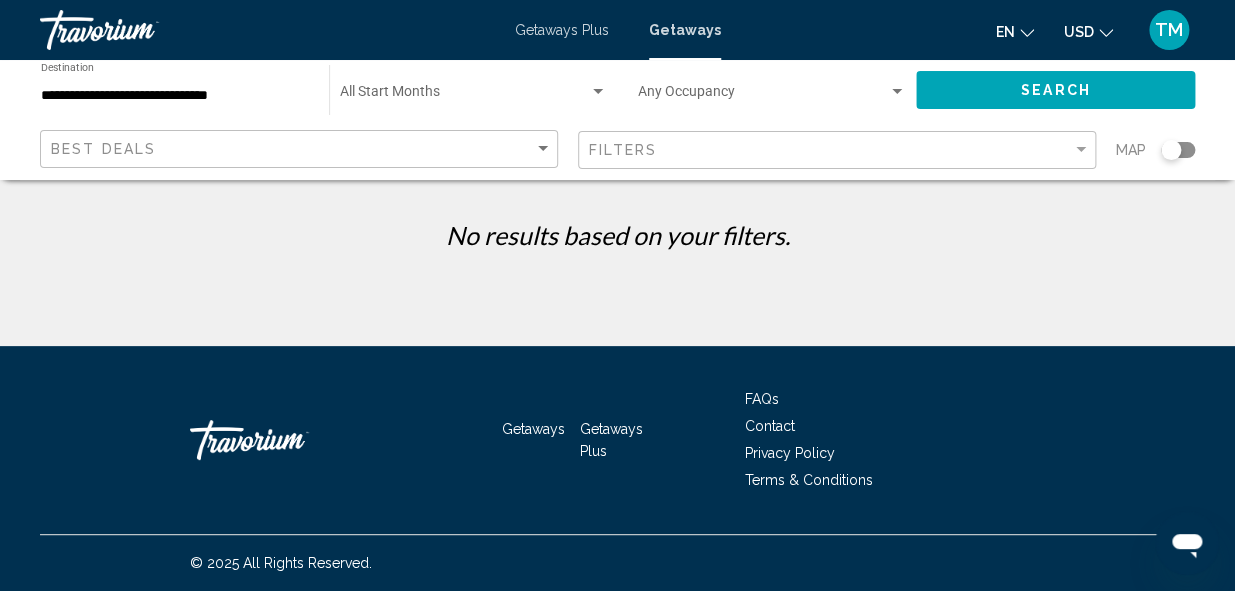 click on "Getaways Plus" at bounding box center (562, 30) 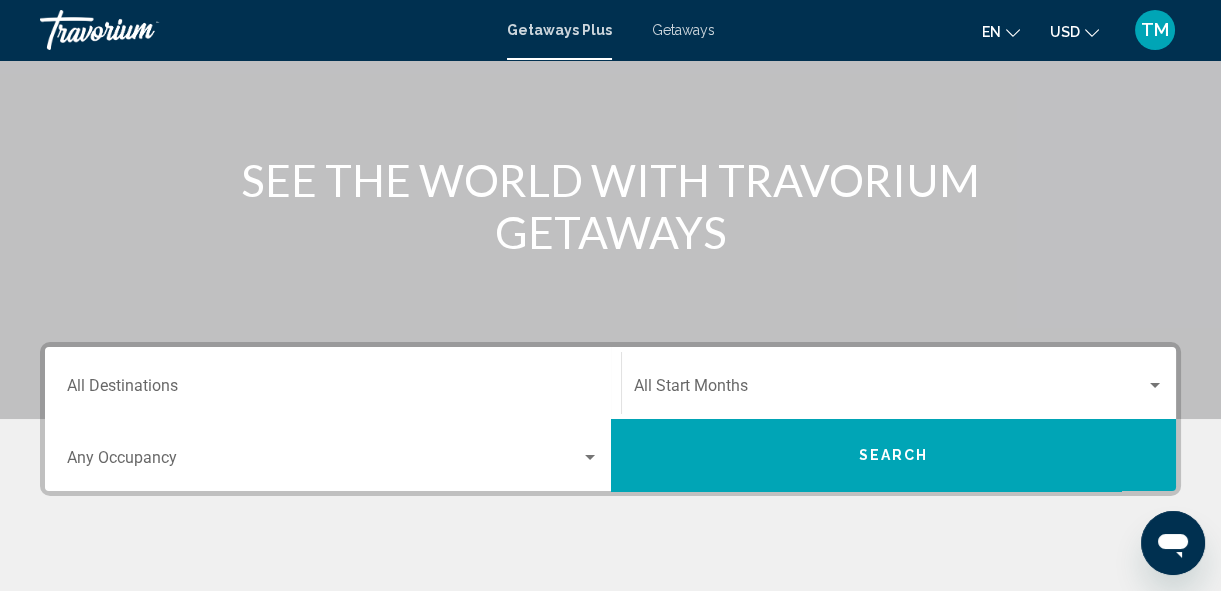 scroll, scrollTop: 218, scrollLeft: 0, axis: vertical 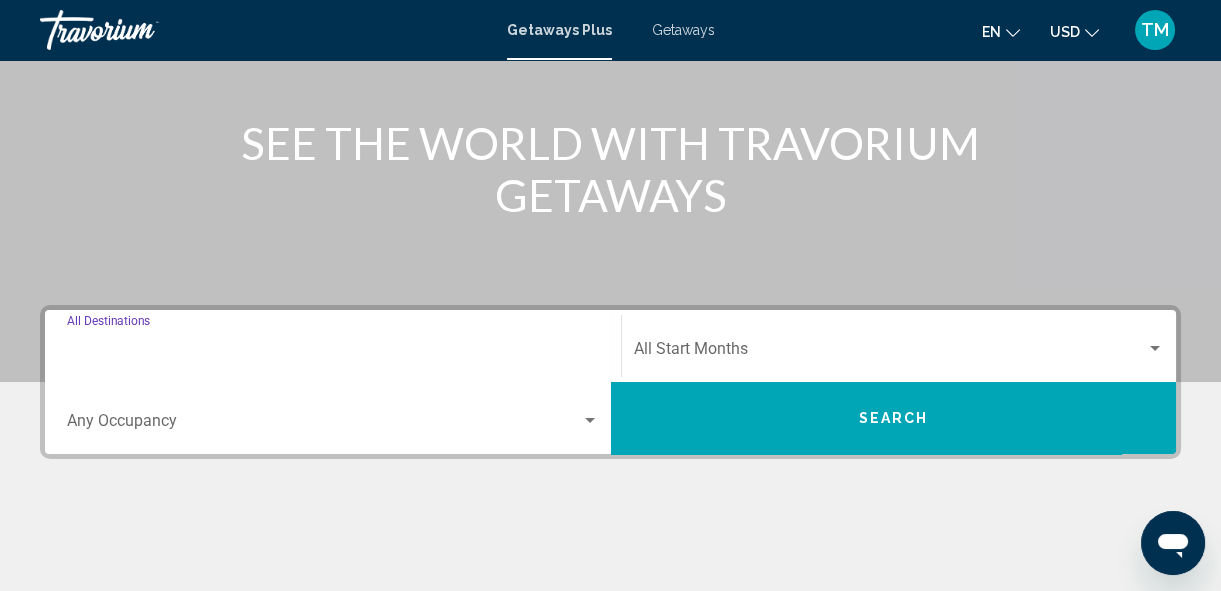click on "Destination All Destinations" at bounding box center (333, 353) 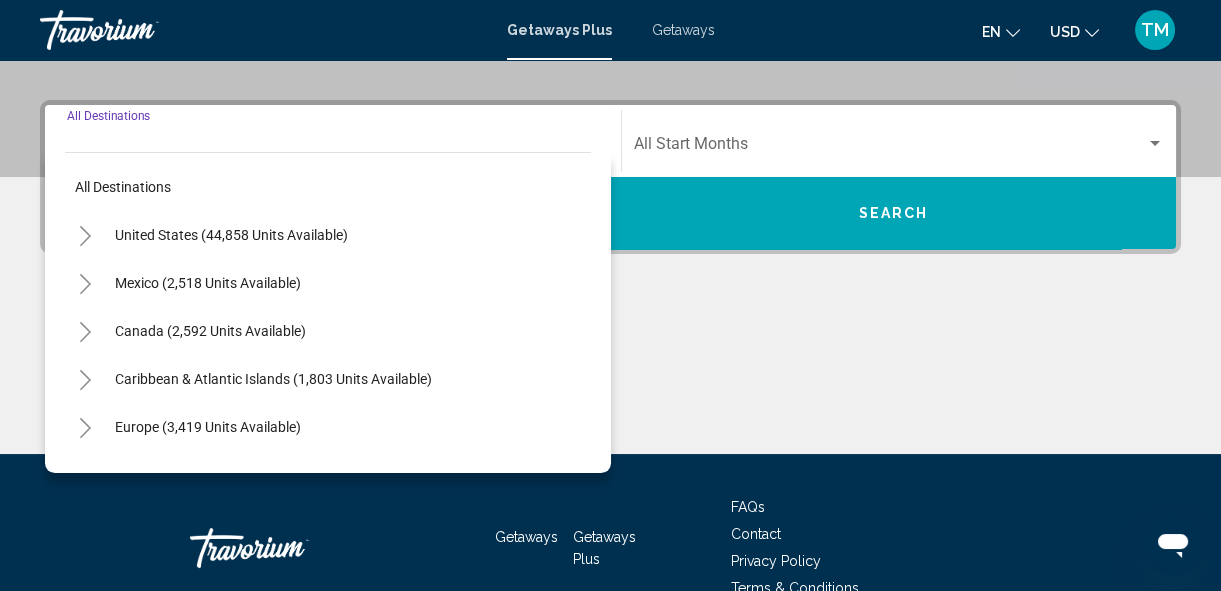 scroll, scrollTop: 457, scrollLeft: 0, axis: vertical 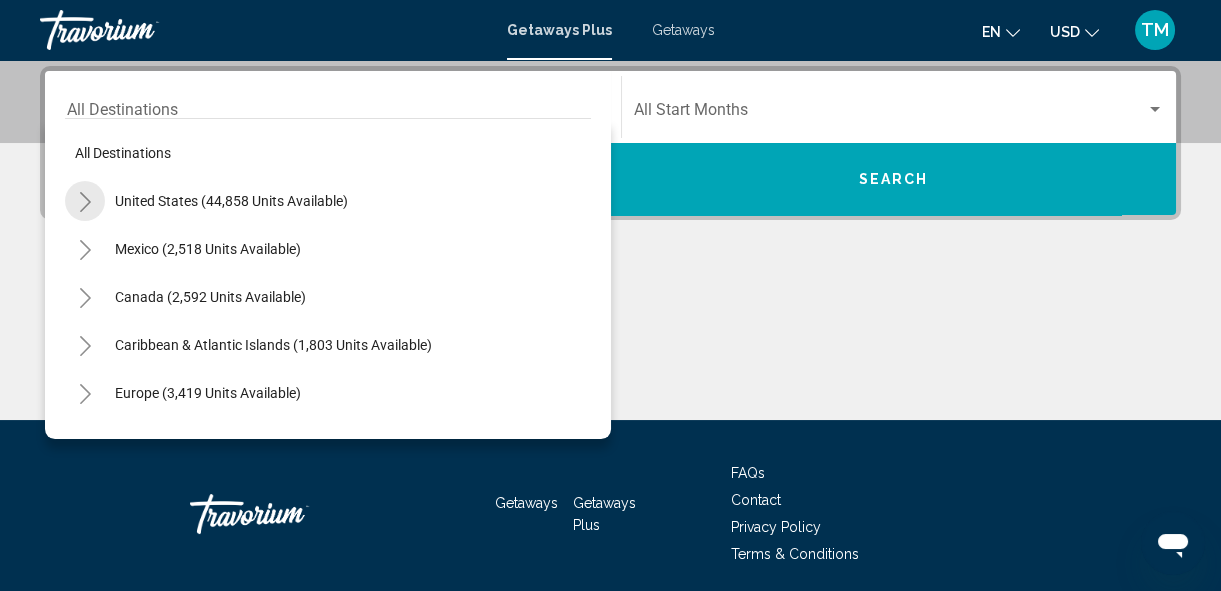click 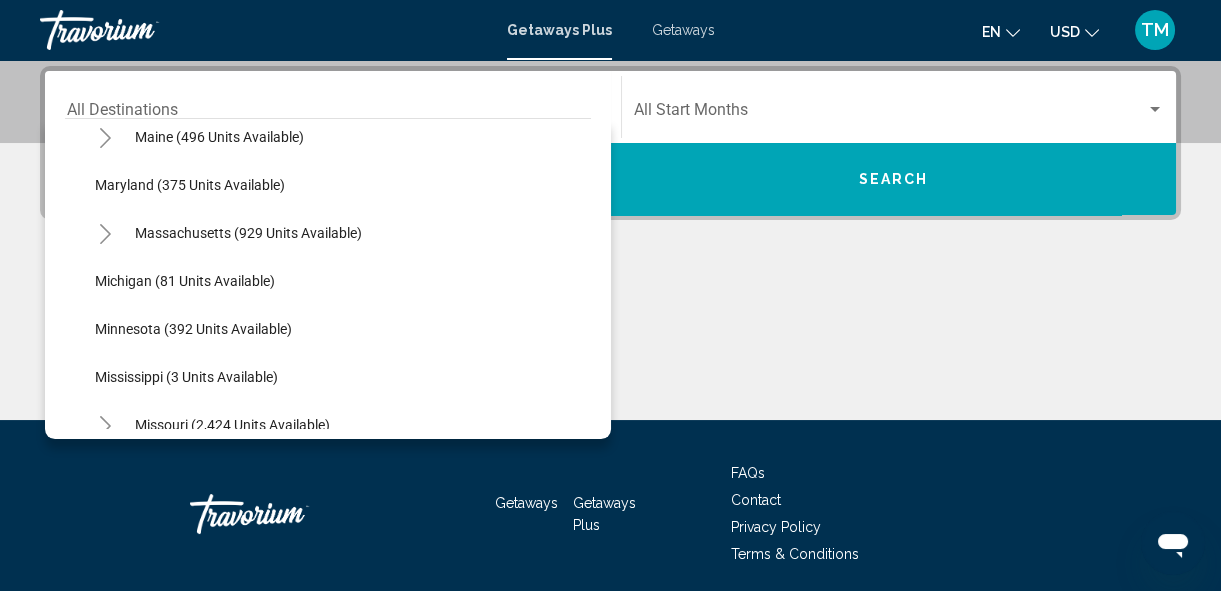 scroll, scrollTop: 800, scrollLeft: 0, axis: vertical 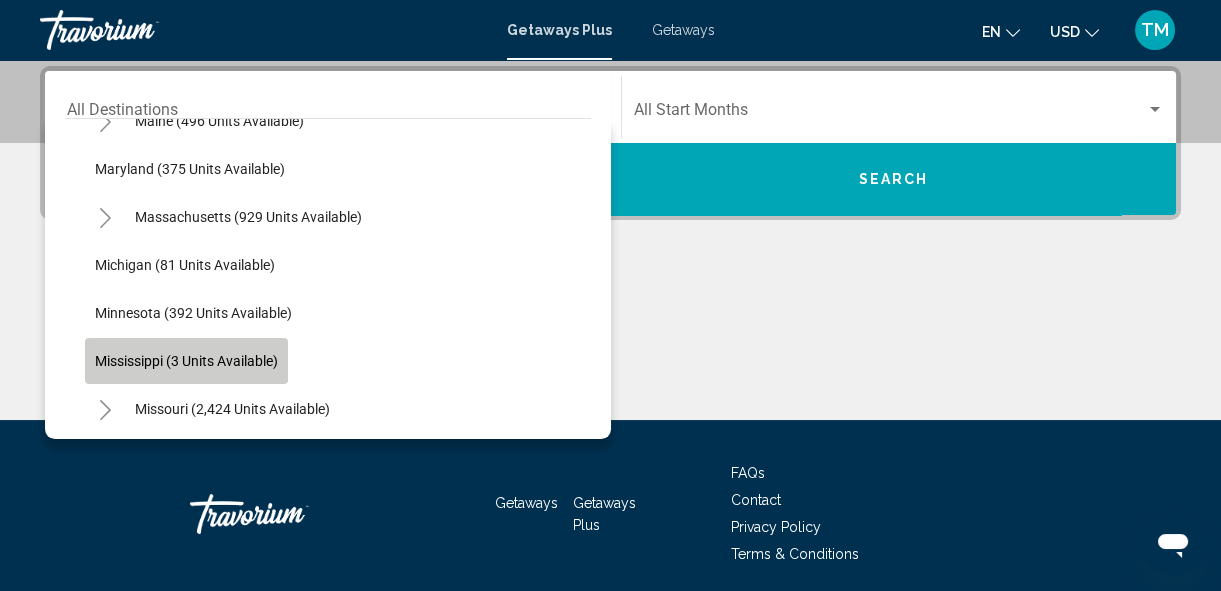 click on "Mississippi (3 units available)" 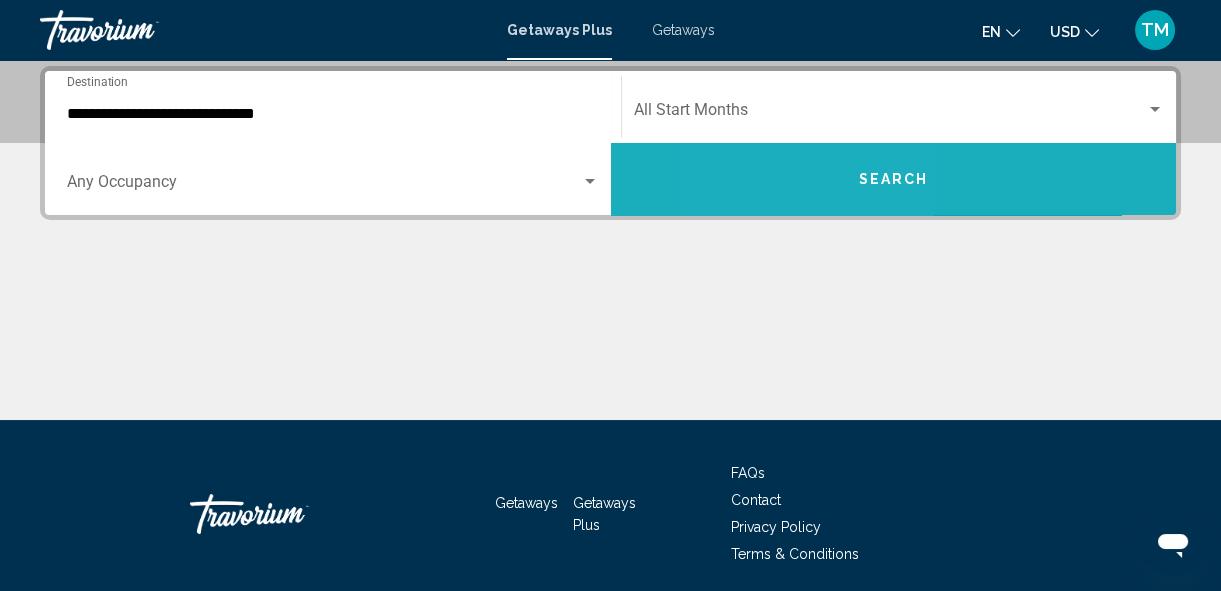 click on "Search" at bounding box center (894, 179) 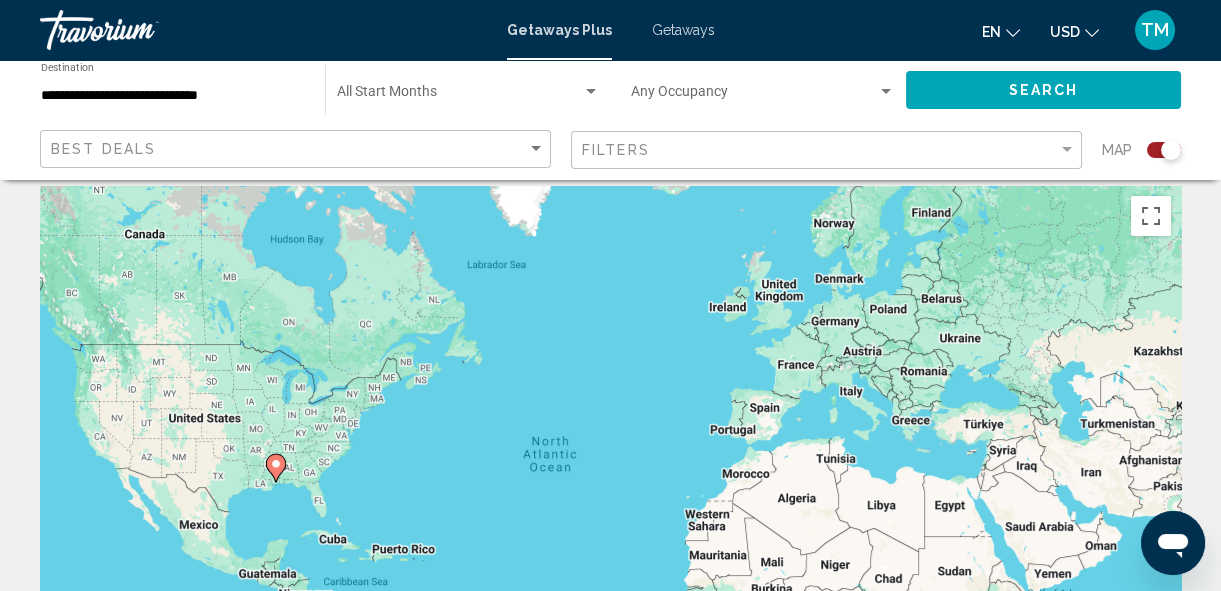 scroll, scrollTop: 0, scrollLeft: 0, axis: both 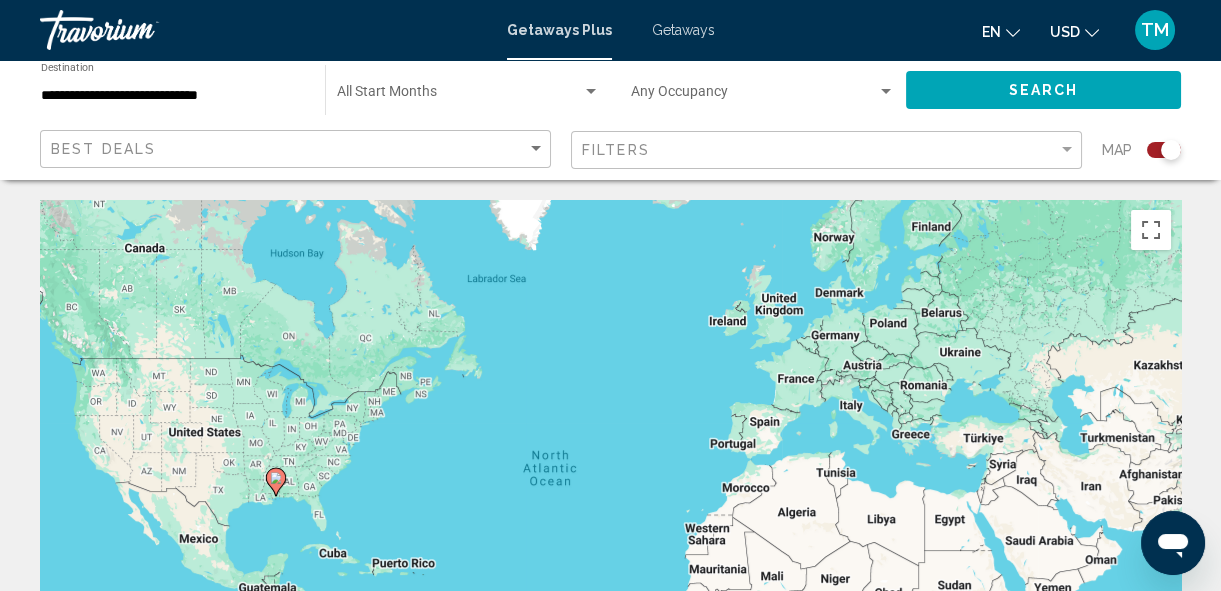 click on "To activate drag with keyboard, press Alt + Enter. Once in keyboard drag state, use the arrow keys to move the marker. To complete the drag, press the Enter key. To cancel, press Escape." at bounding box center [610, 500] 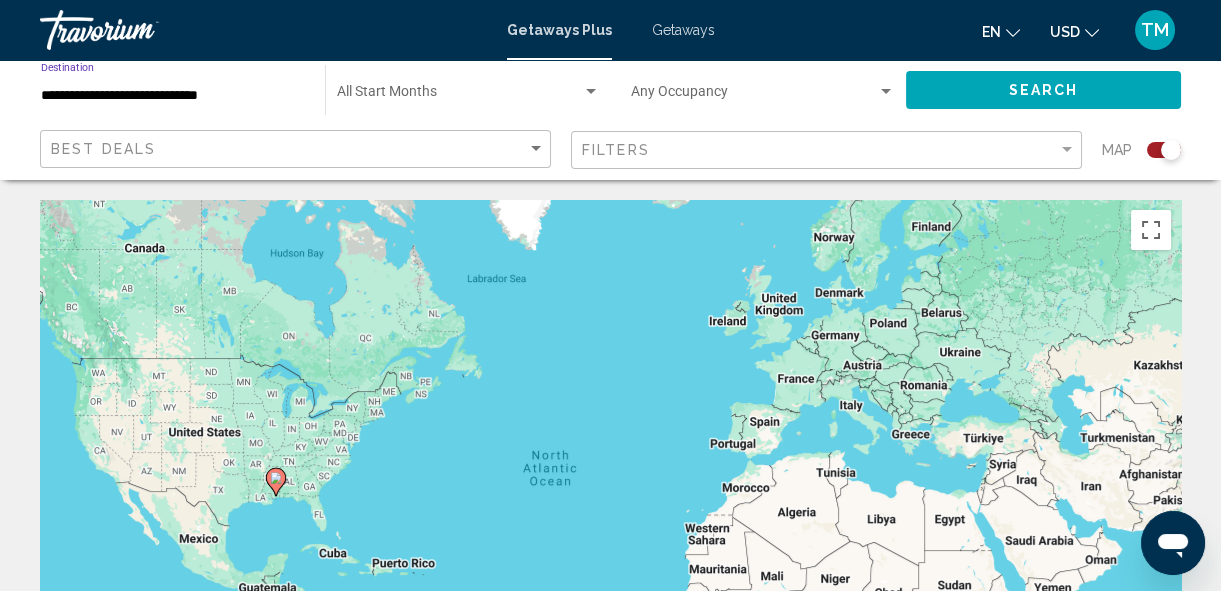 click on "**********" at bounding box center [173, 96] 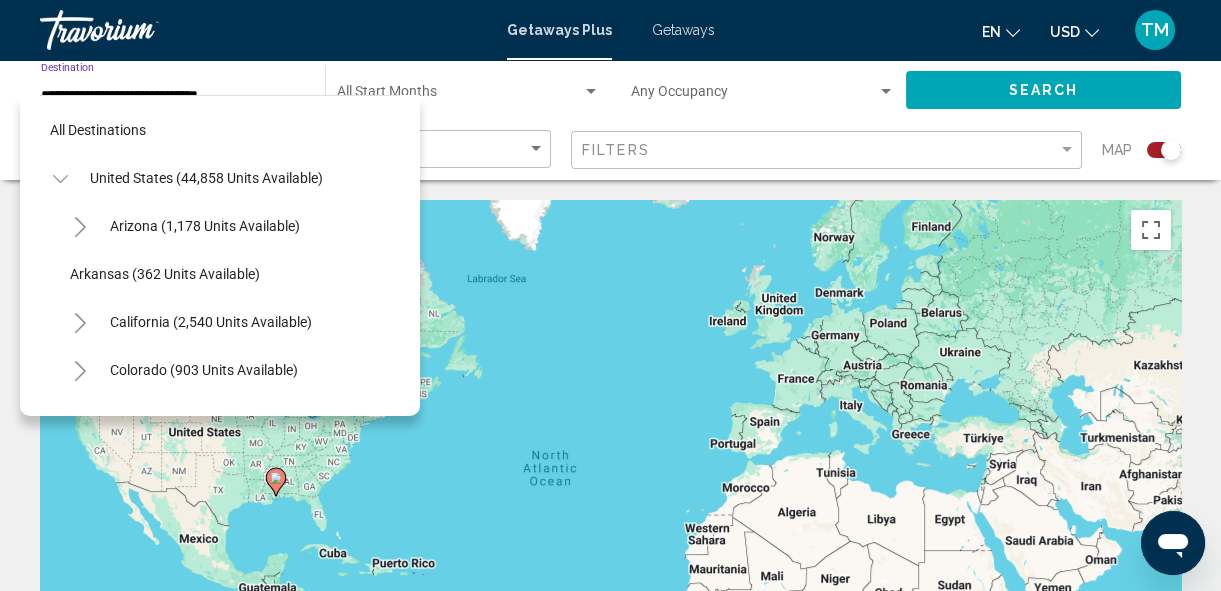 scroll, scrollTop: 893, scrollLeft: 0, axis: vertical 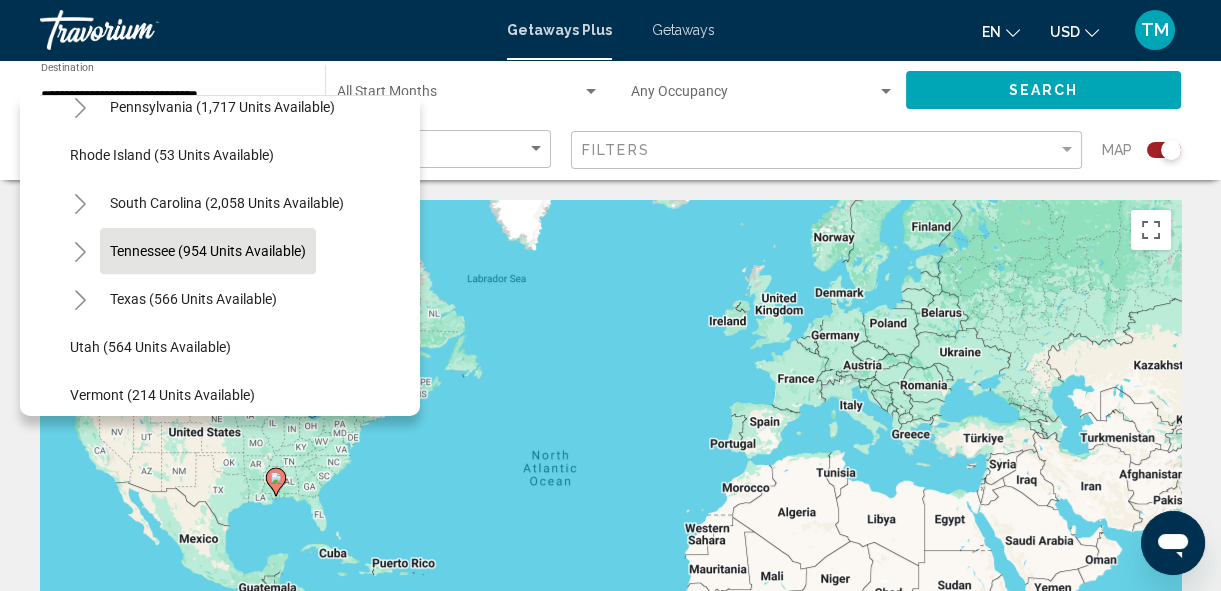 click on "Tennessee (954 units available)" 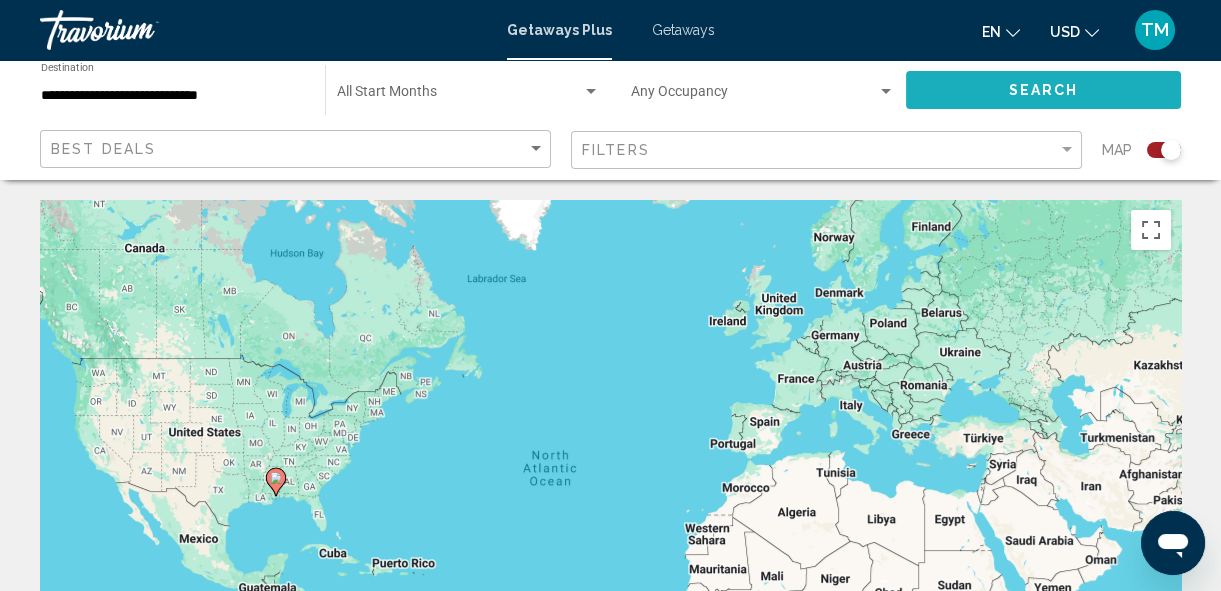 click on "Search" 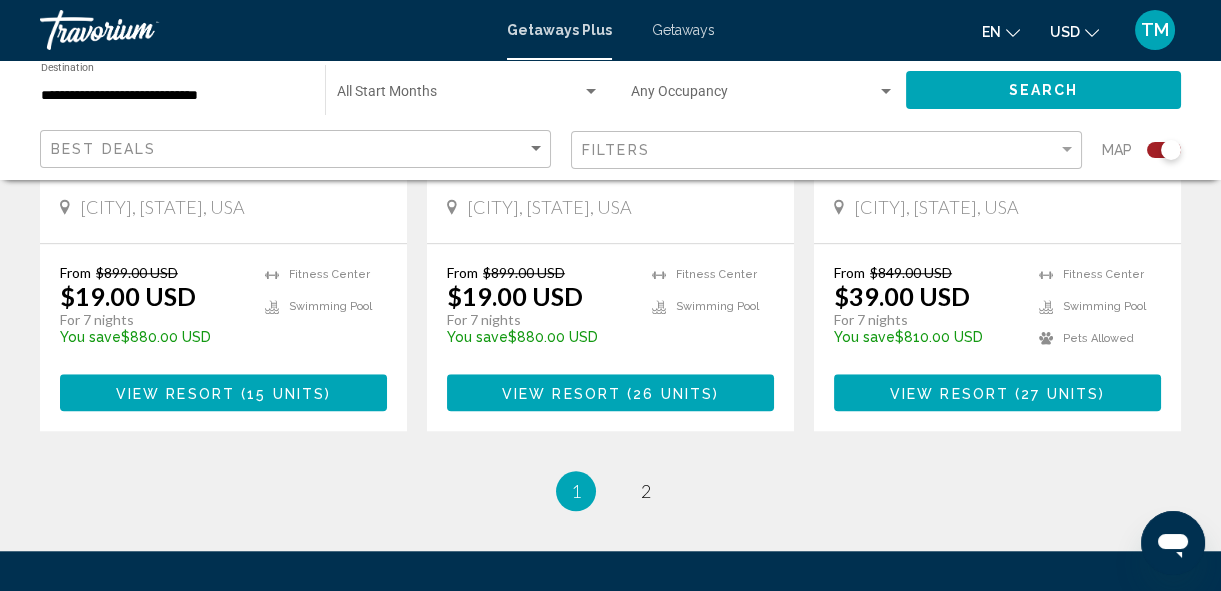 scroll, scrollTop: 3280, scrollLeft: 0, axis: vertical 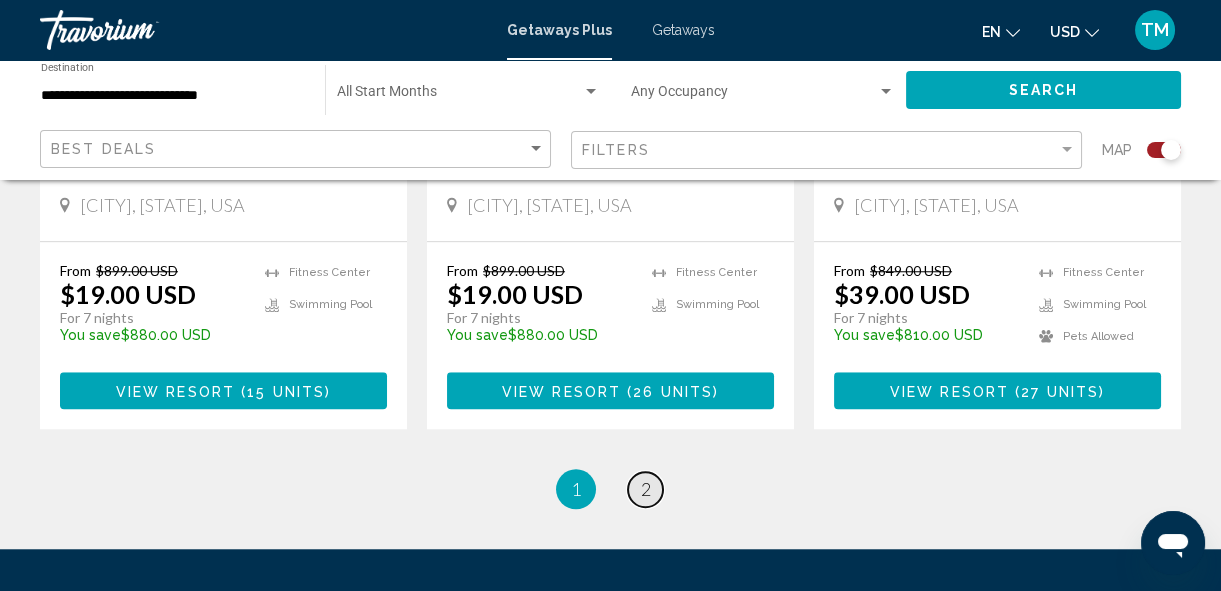 click on "2" at bounding box center (646, 489) 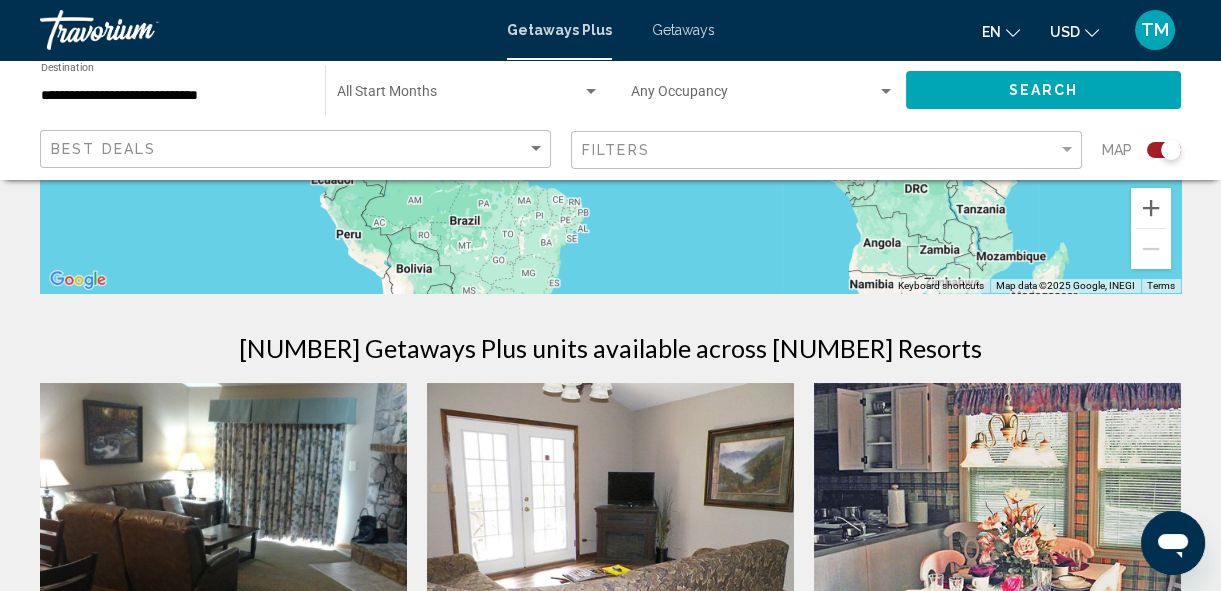 scroll, scrollTop: 0, scrollLeft: 0, axis: both 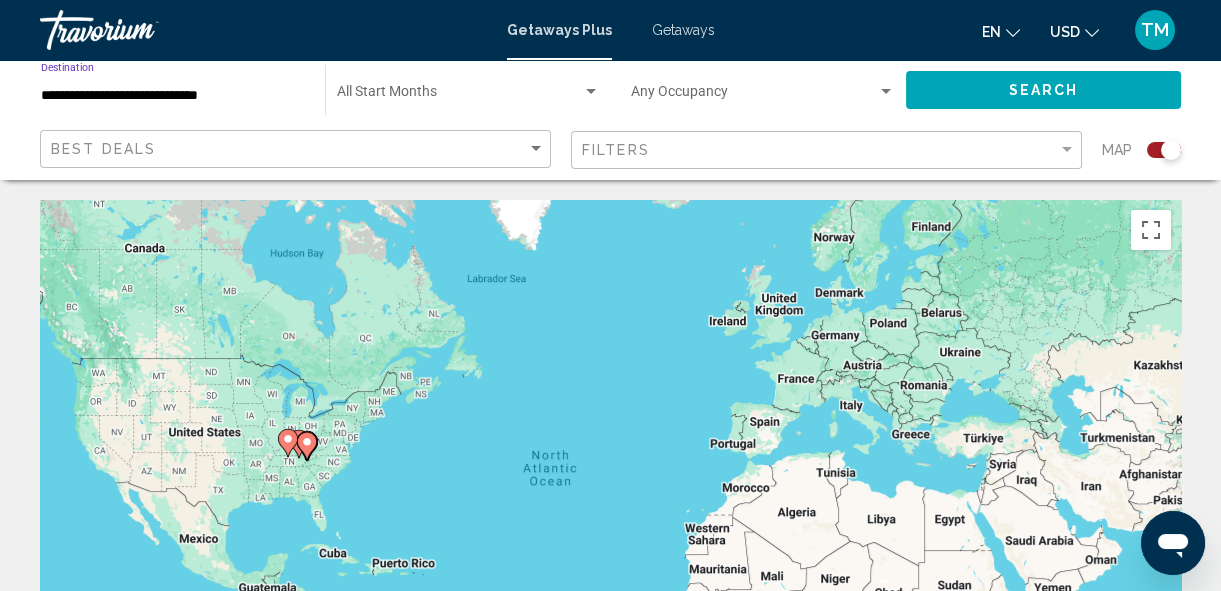 click on "**********" at bounding box center (173, 96) 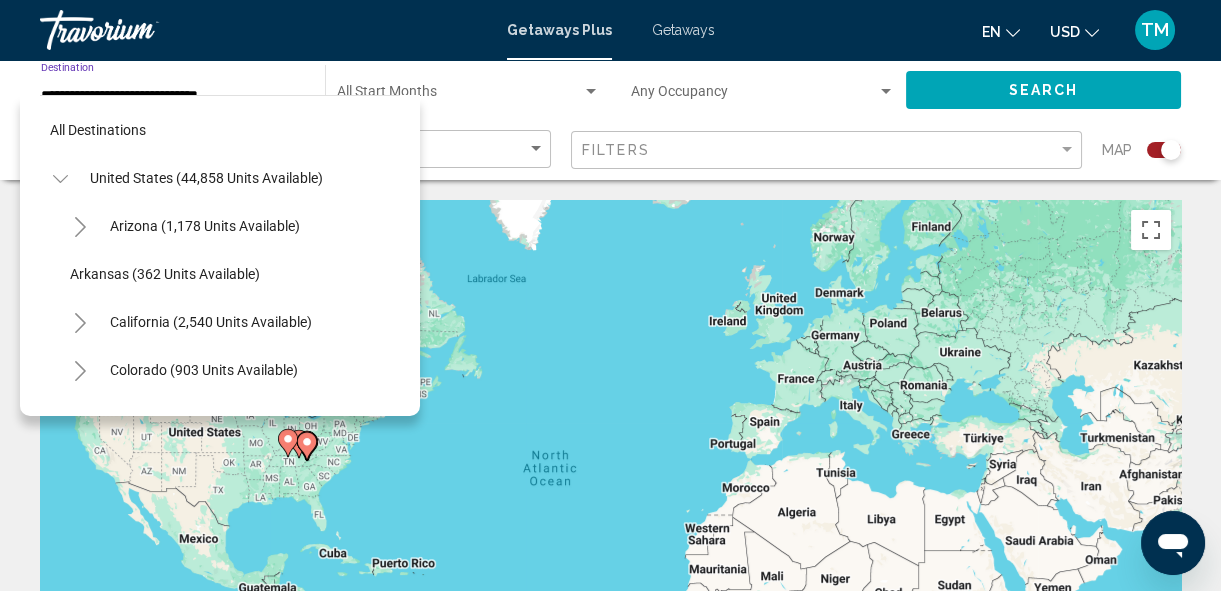 scroll, scrollTop: 1517, scrollLeft: 0, axis: vertical 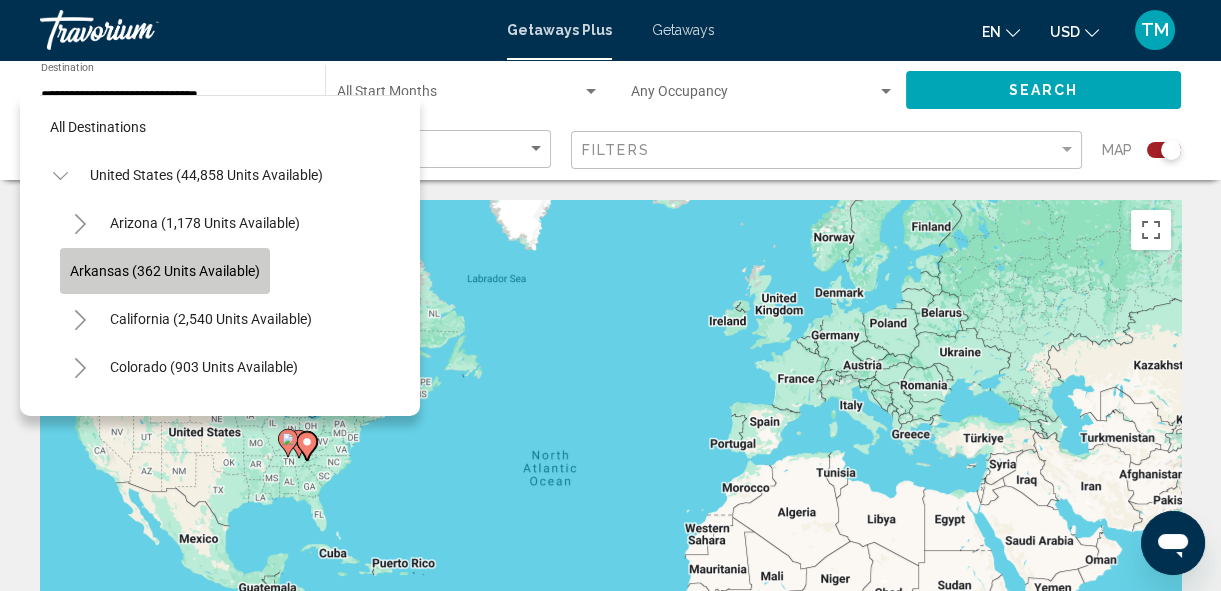 click on "Arkansas (362 units available)" 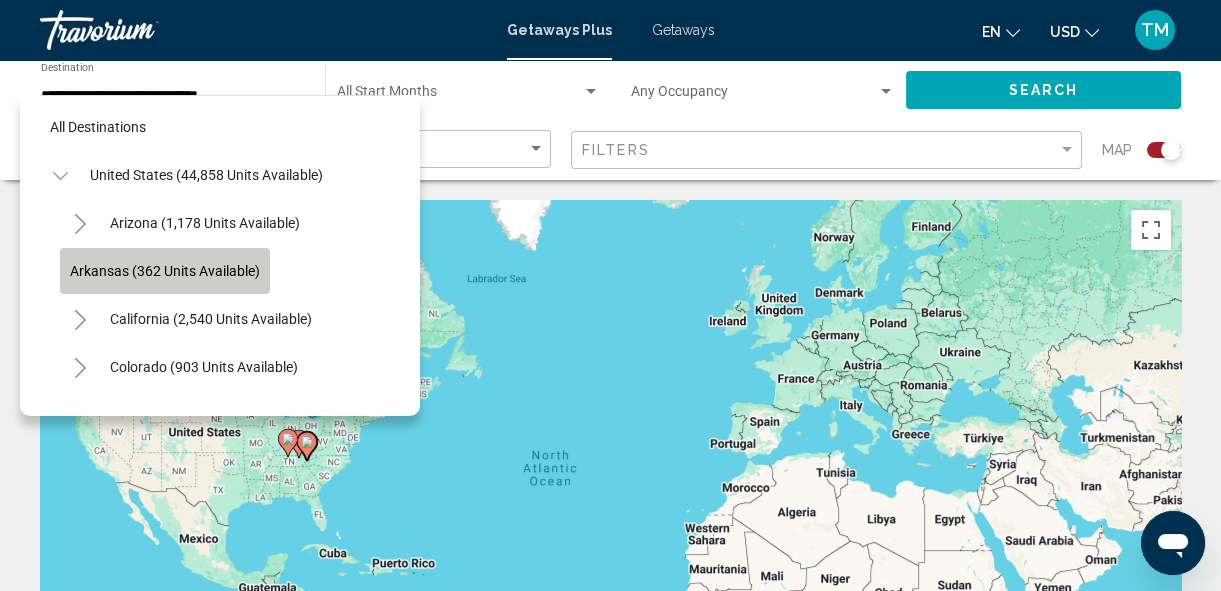 type on "**********" 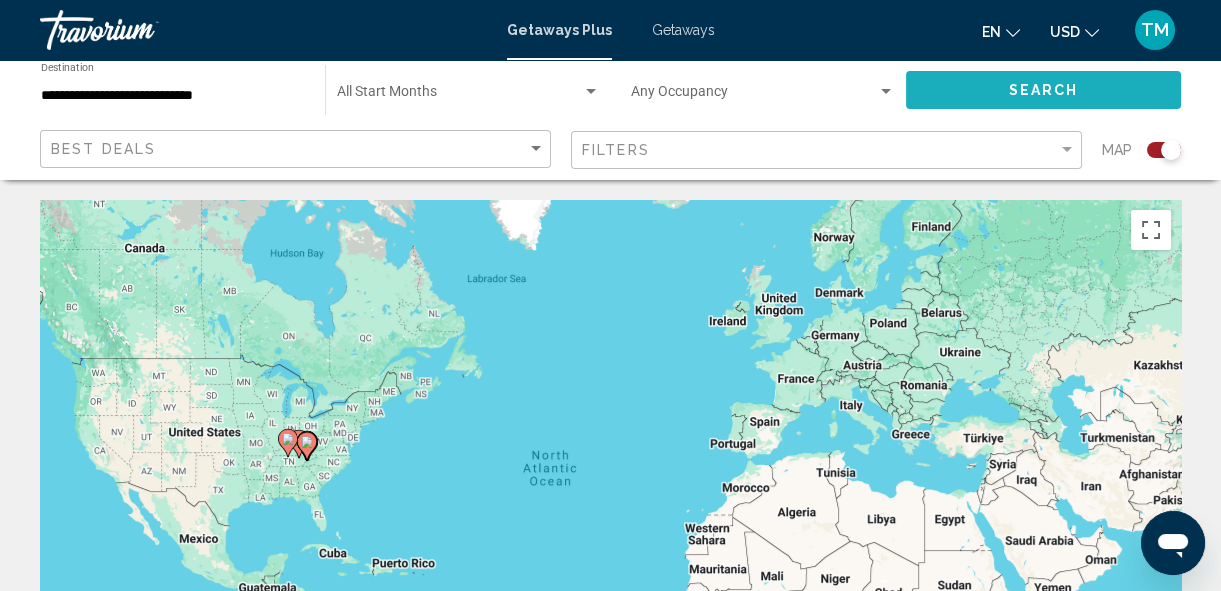 click on "Search" 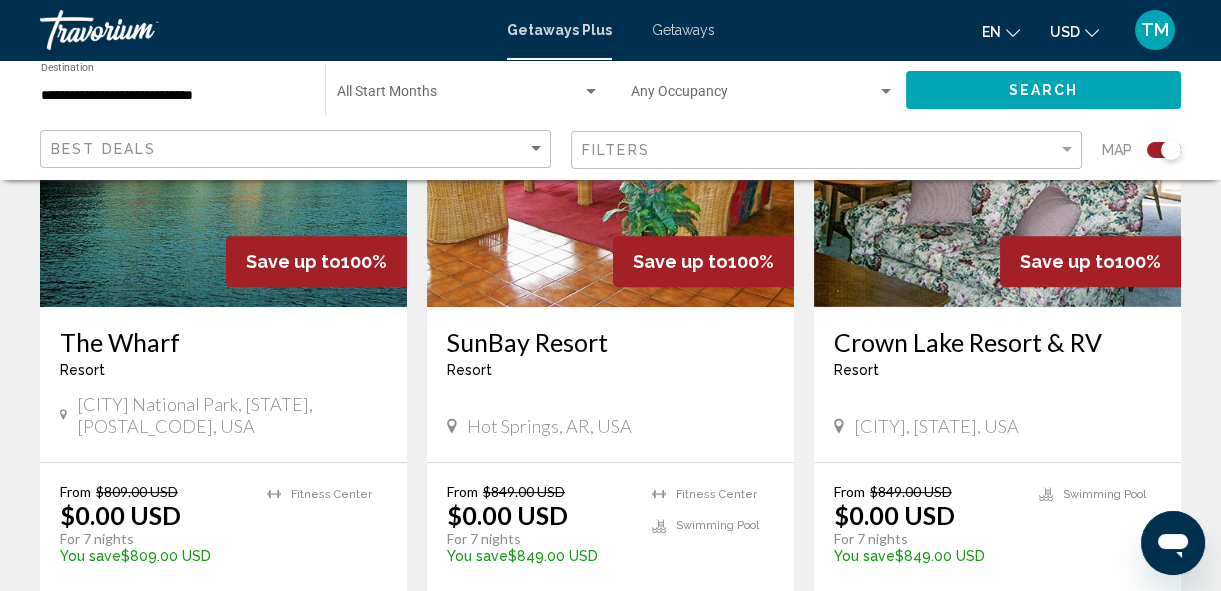 scroll, scrollTop: 1650, scrollLeft: 0, axis: vertical 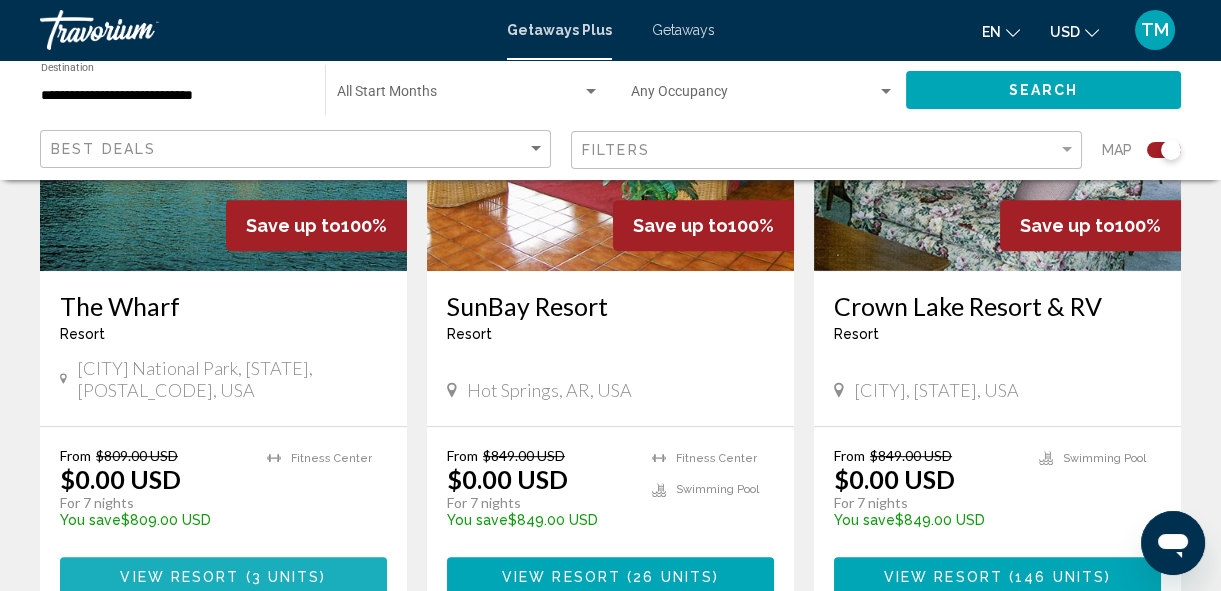 click on "View Resort" at bounding box center [179, 577] 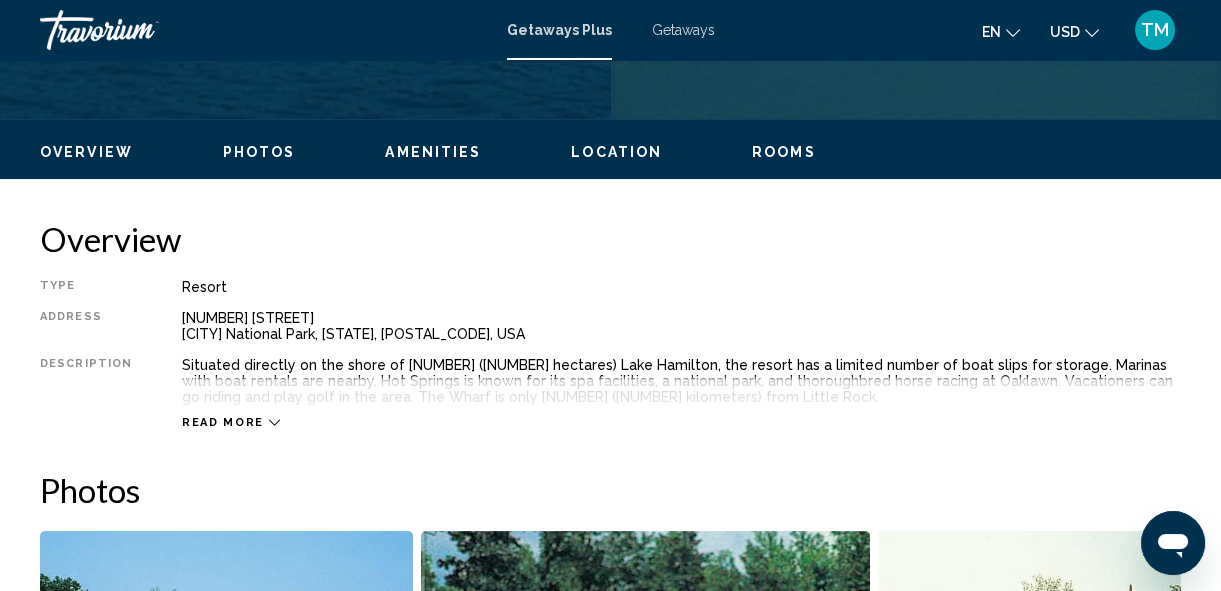 scroll, scrollTop: 907, scrollLeft: 0, axis: vertical 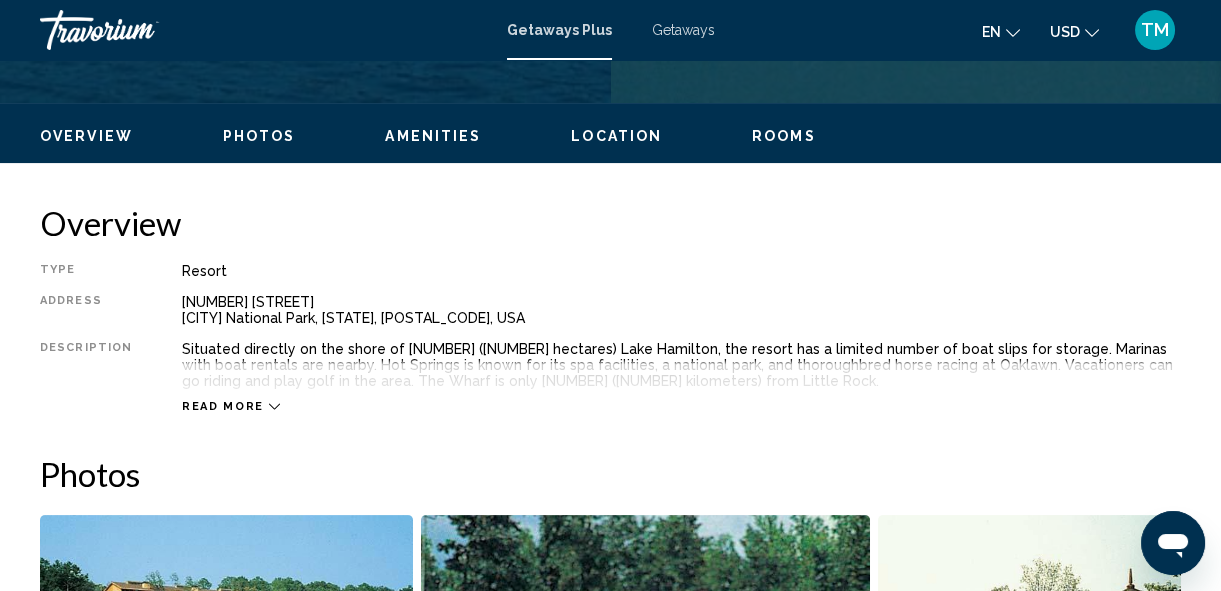 click on "Read more" at bounding box center (223, 406) 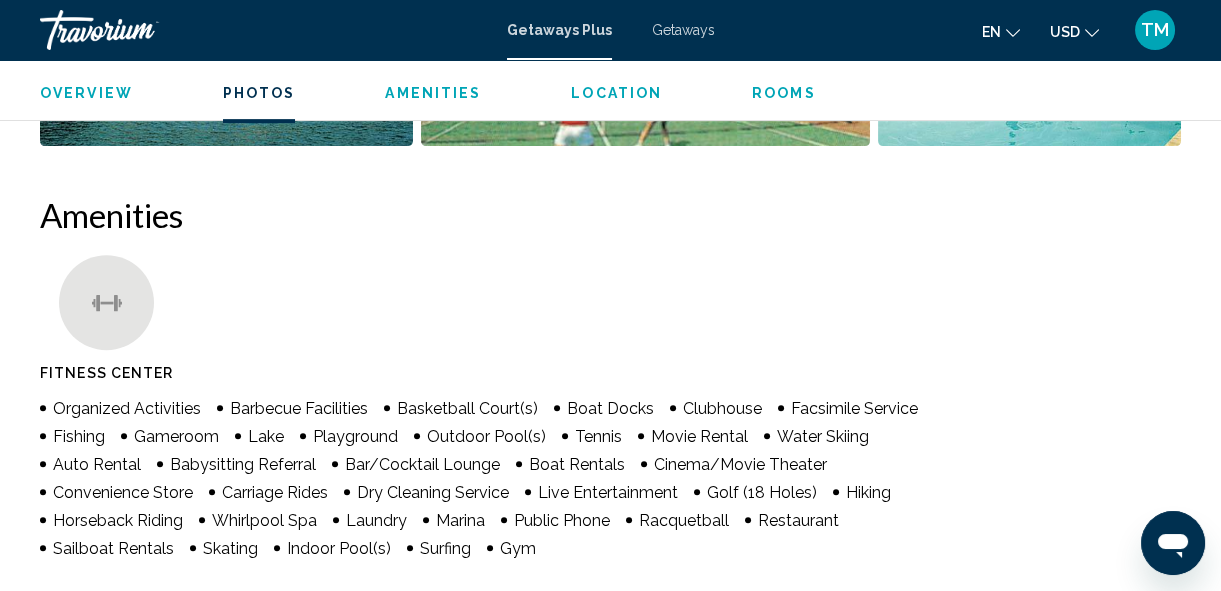 scroll, scrollTop: 1561, scrollLeft: 0, axis: vertical 